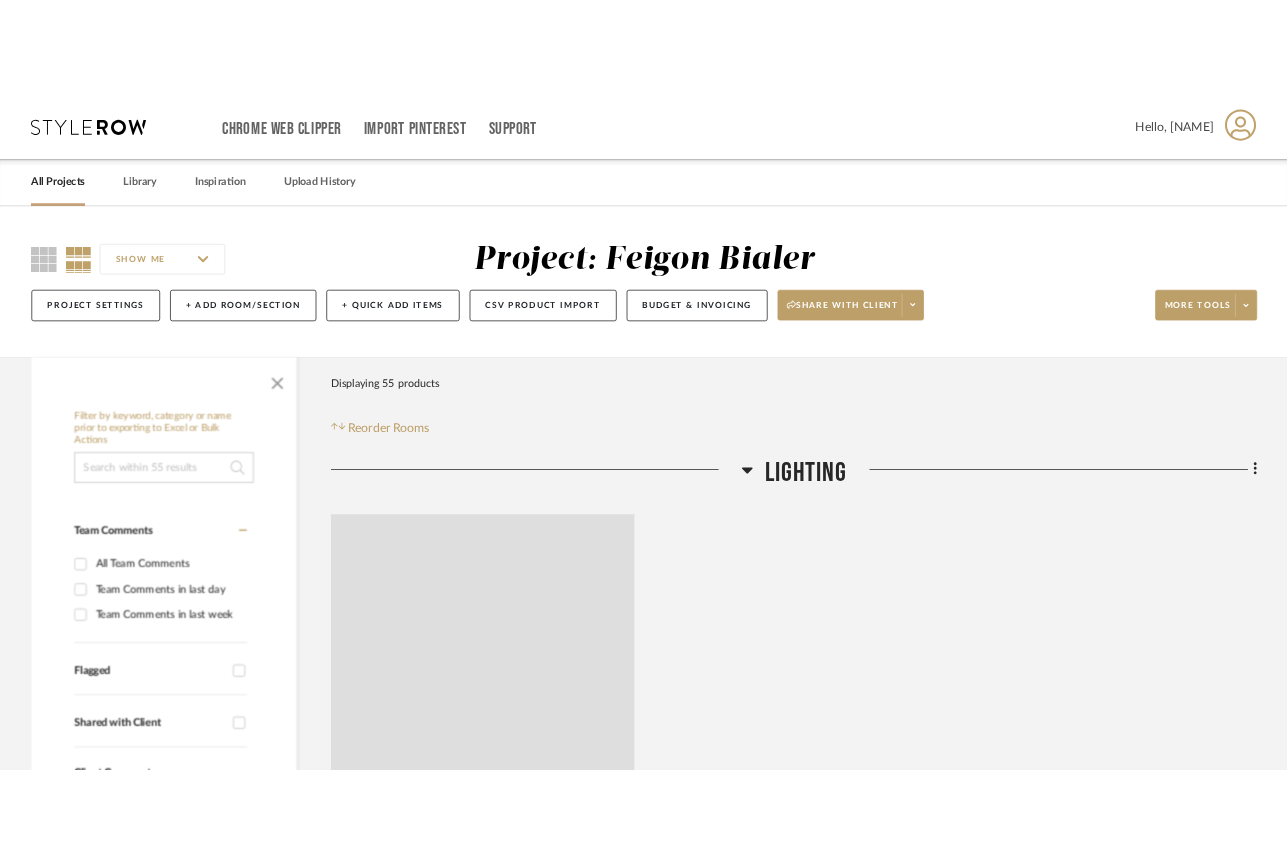 scroll, scrollTop: 0, scrollLeft: 0, axis: both 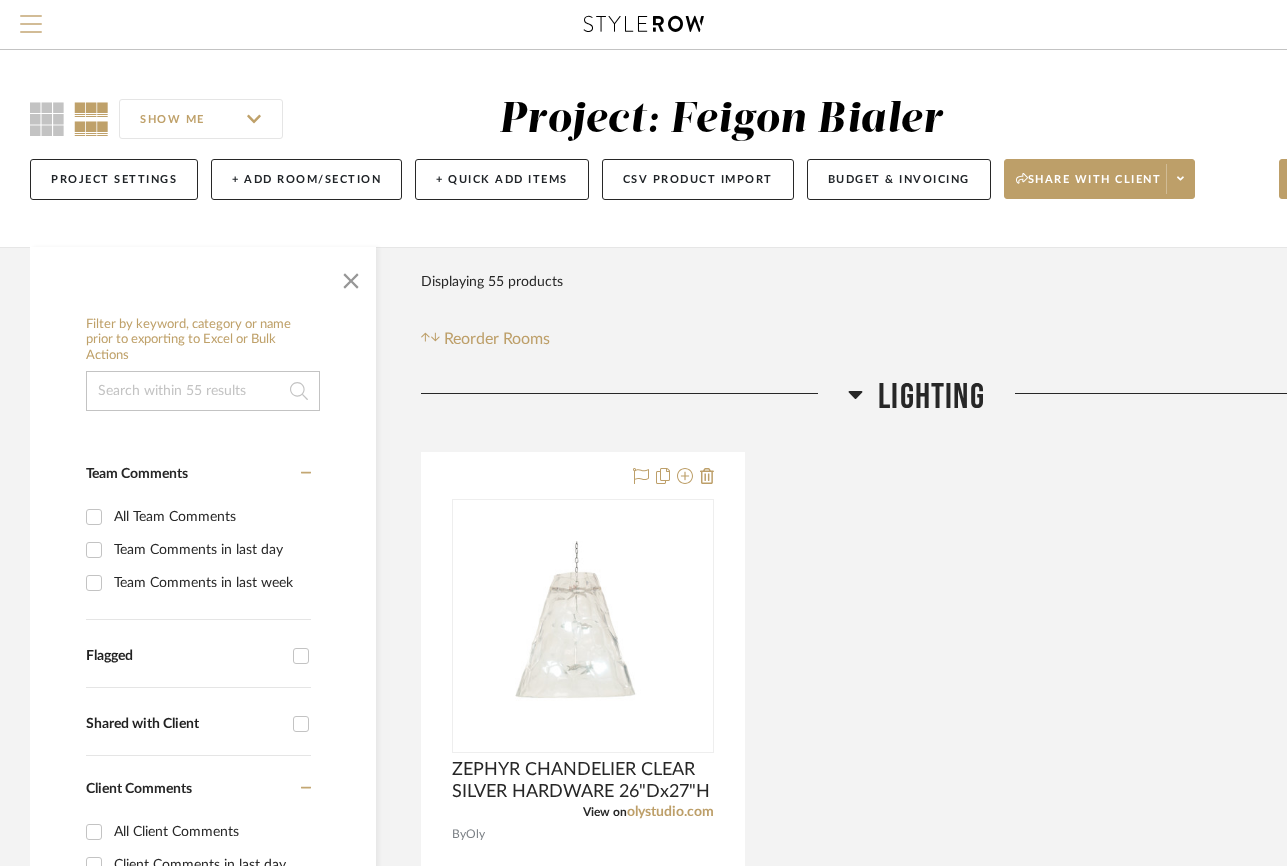 click at bounding box center [31, 24] 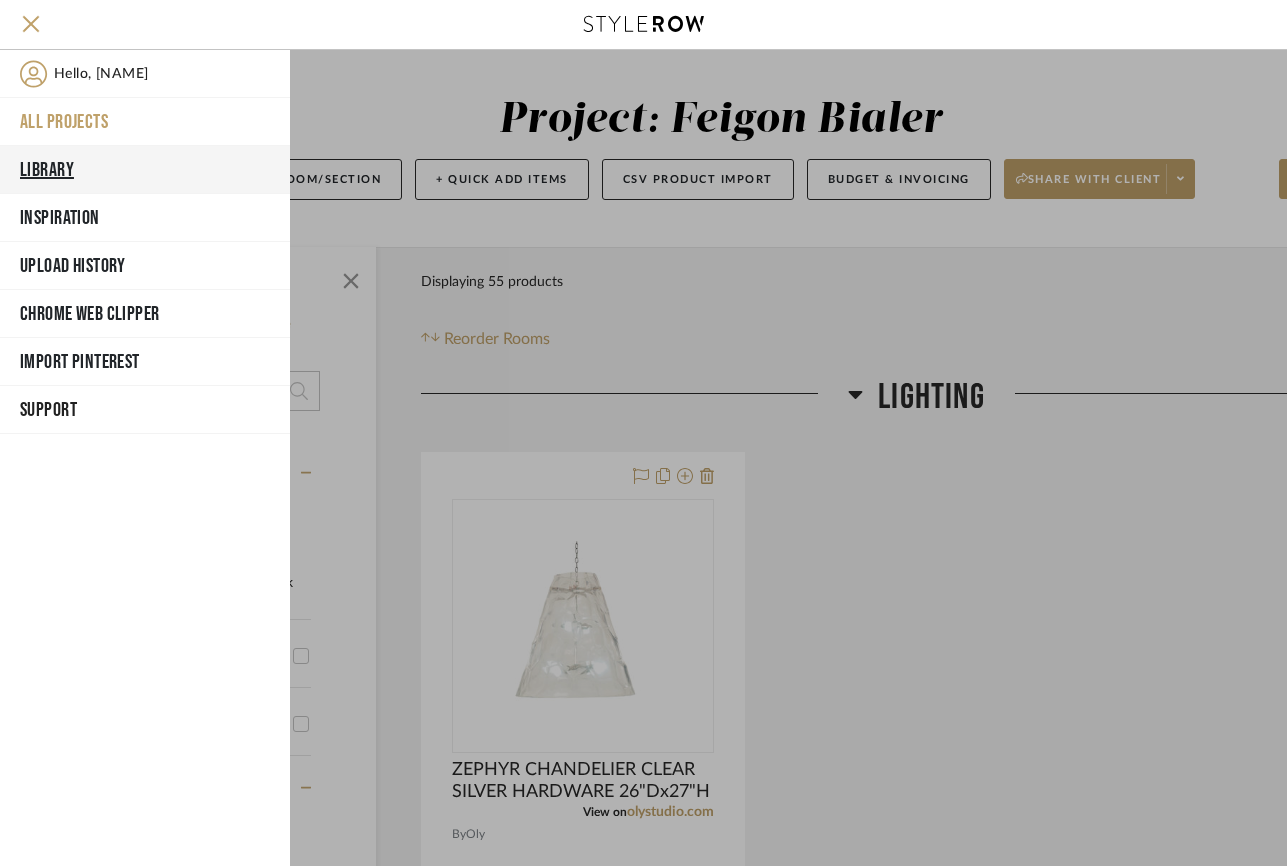 click on "Library" at bounding box center (145, 170) 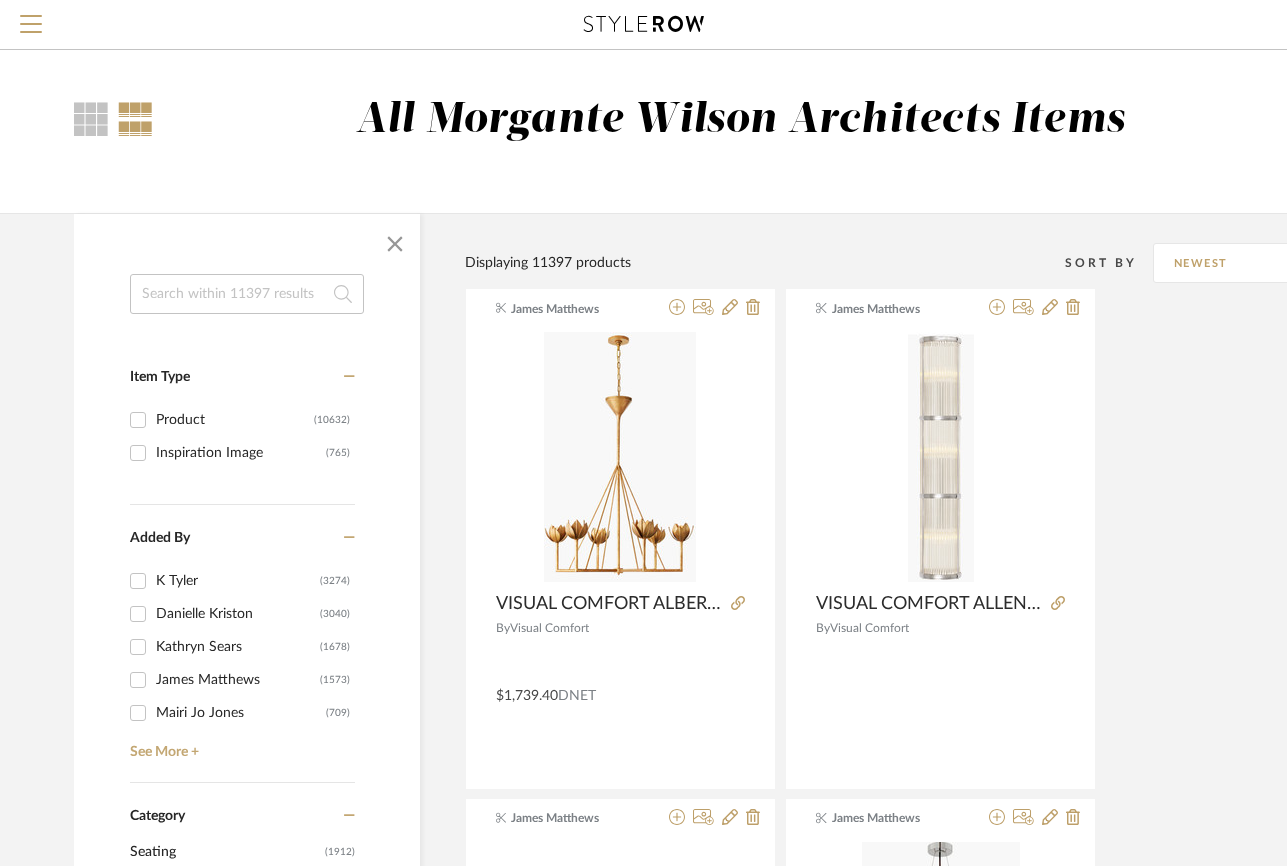 click 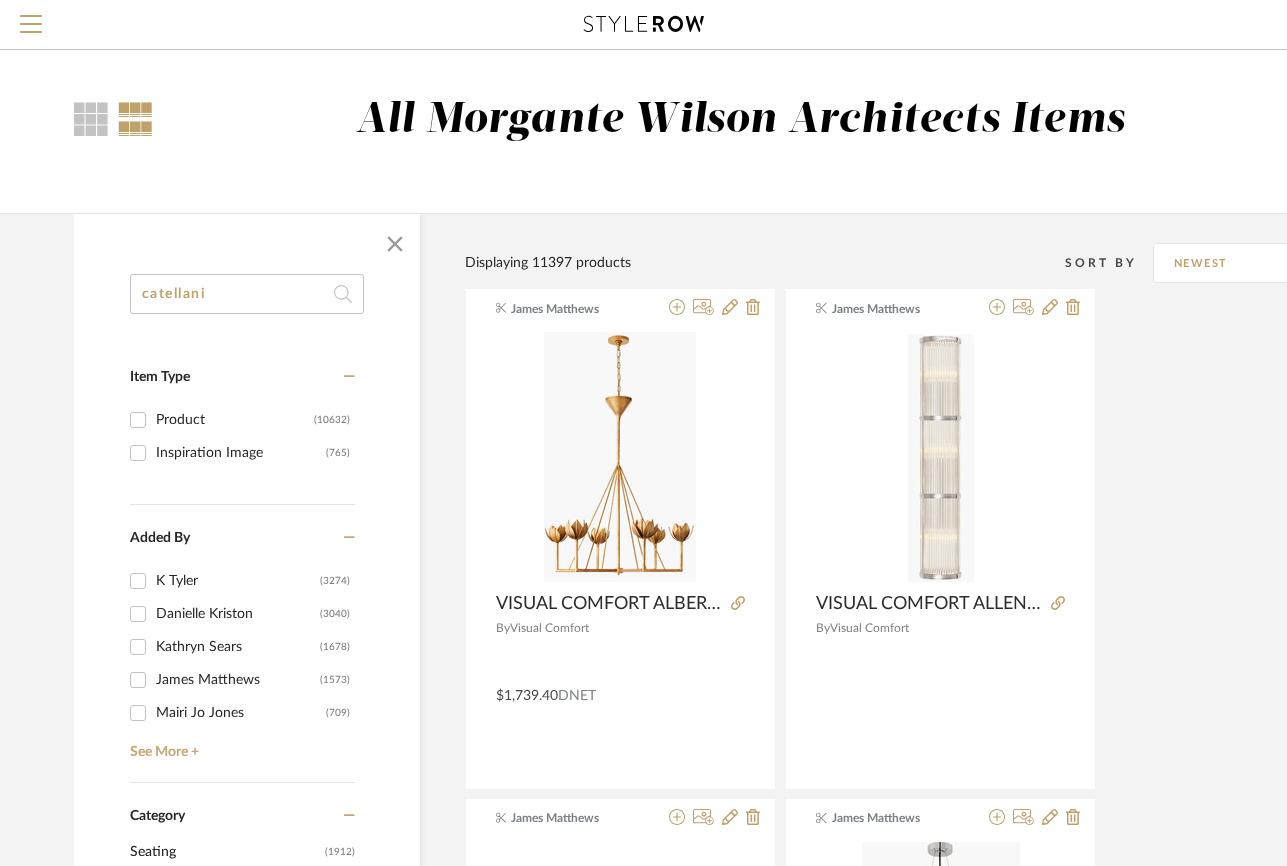 type on "catellani" 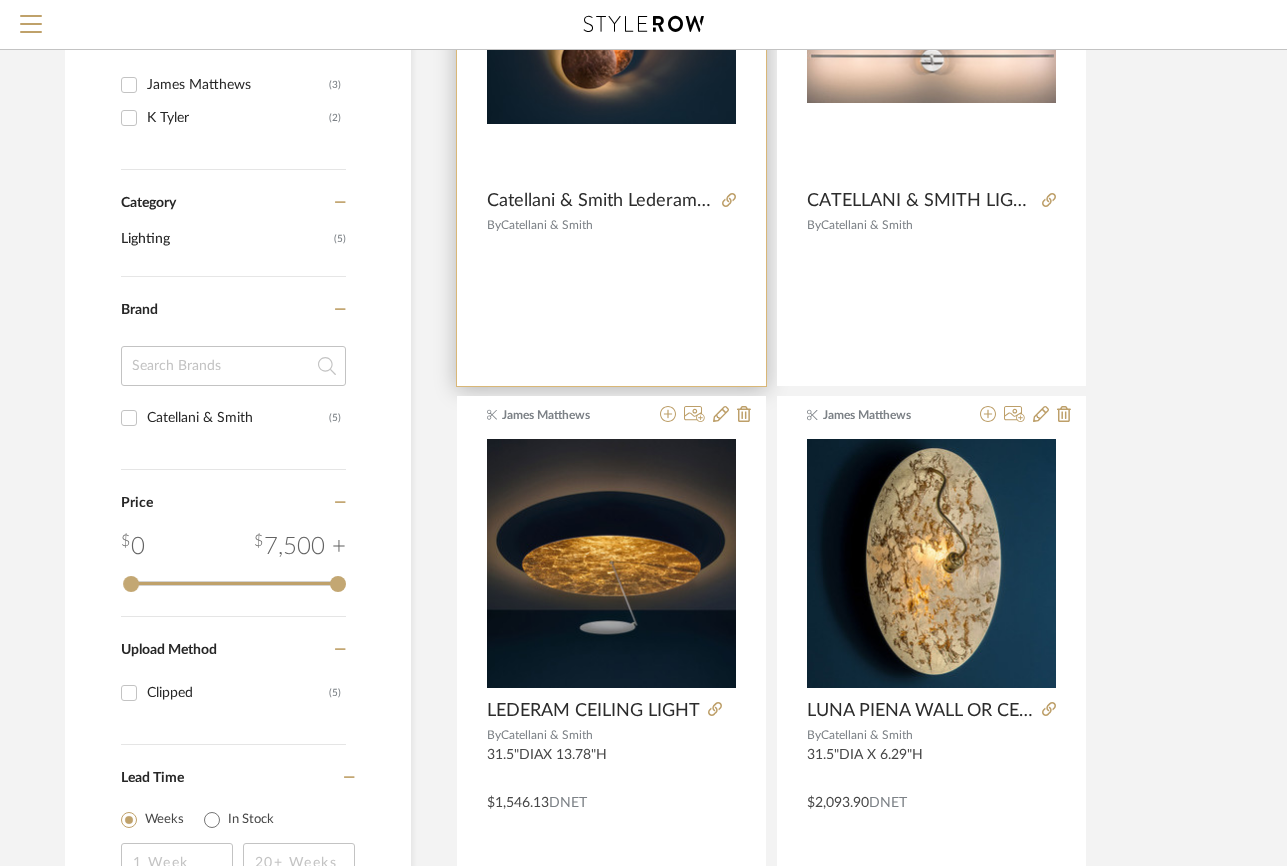 scroll, scrollTop: 0, scrollLeft: 9, axis: horizontal 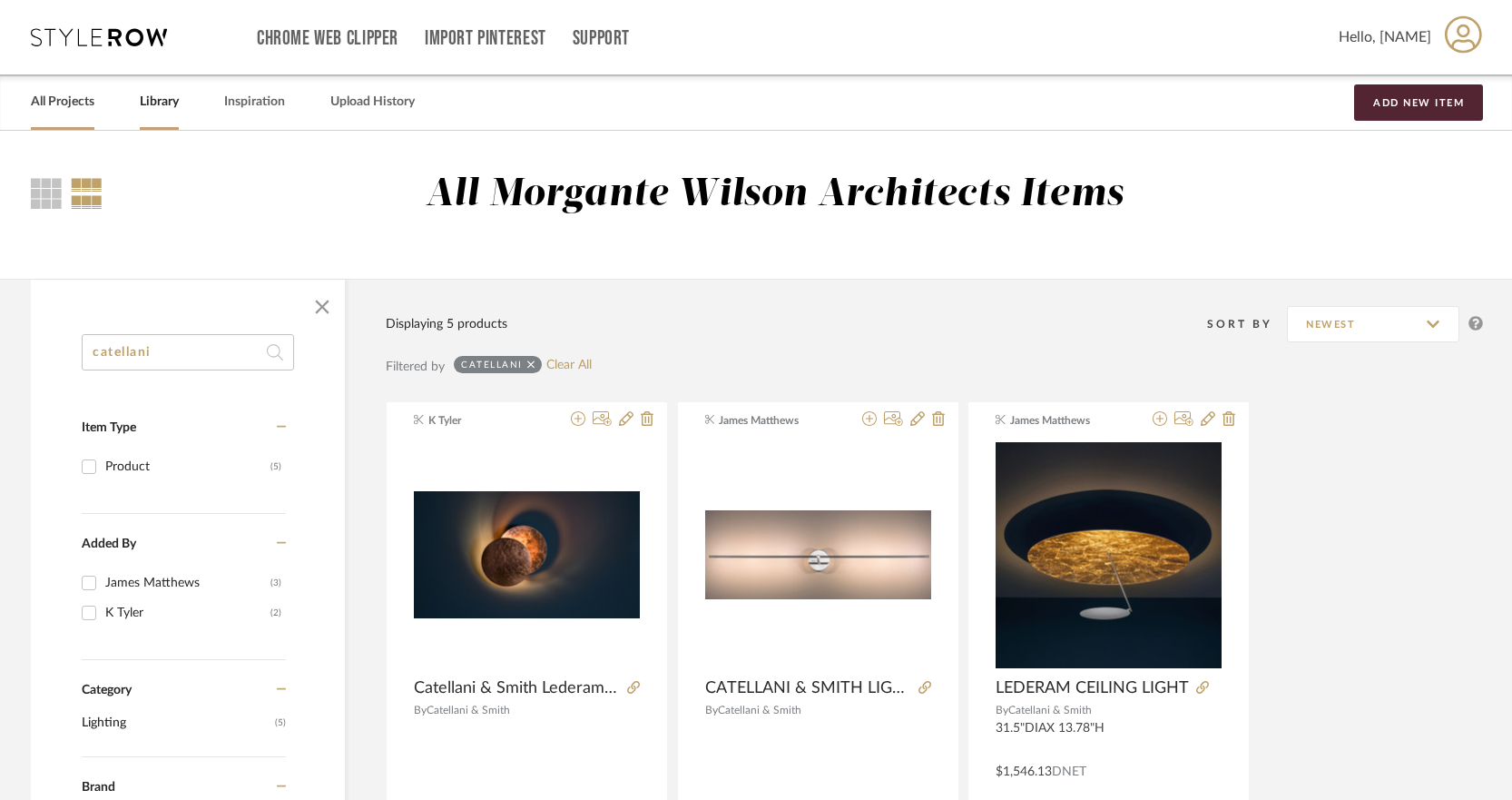 click on "All Projects" at bounding box center [63, 102] 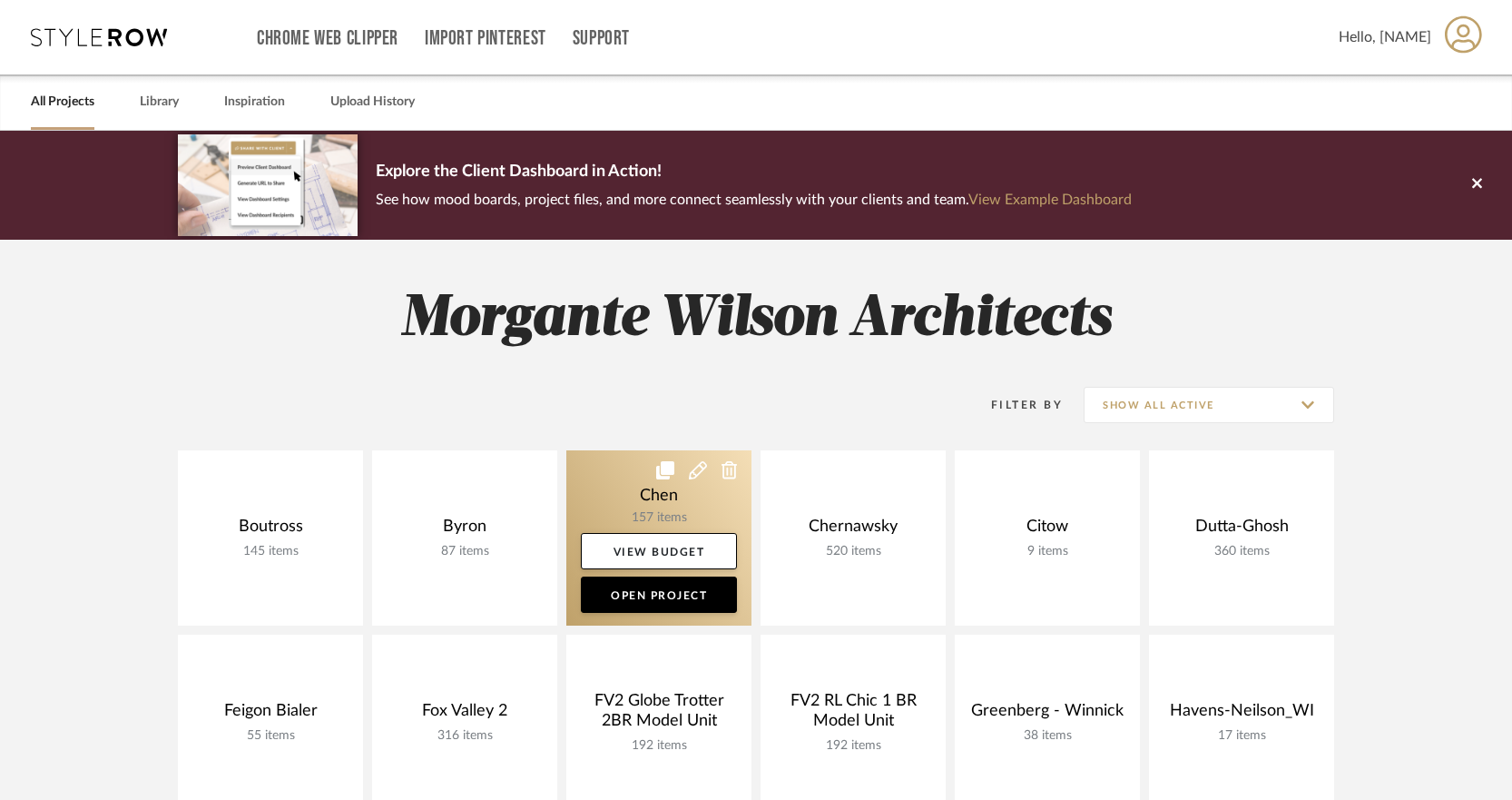 click 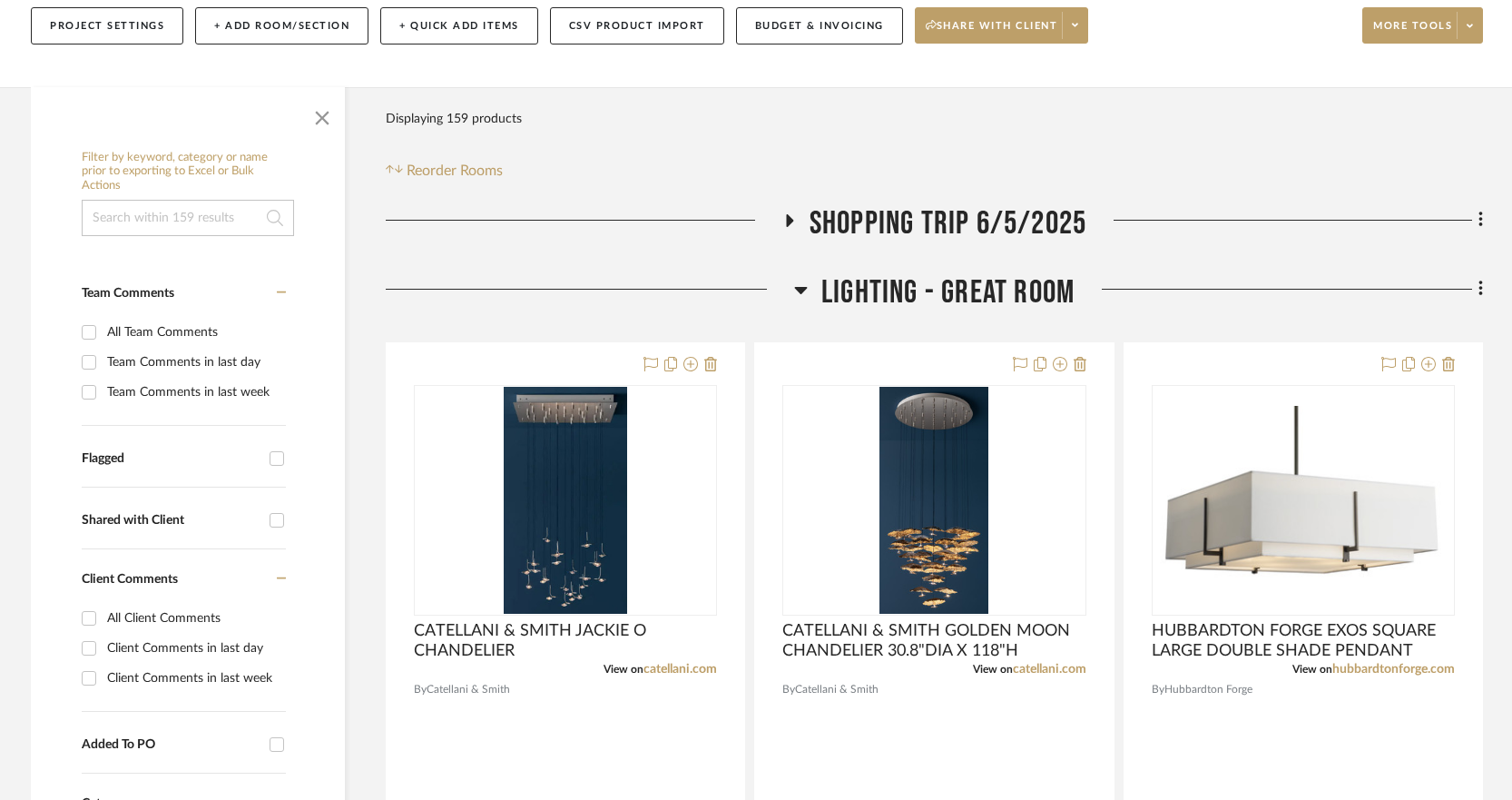 scroll, scrollTop: 256, scrollLeft: 0, axis: vertical 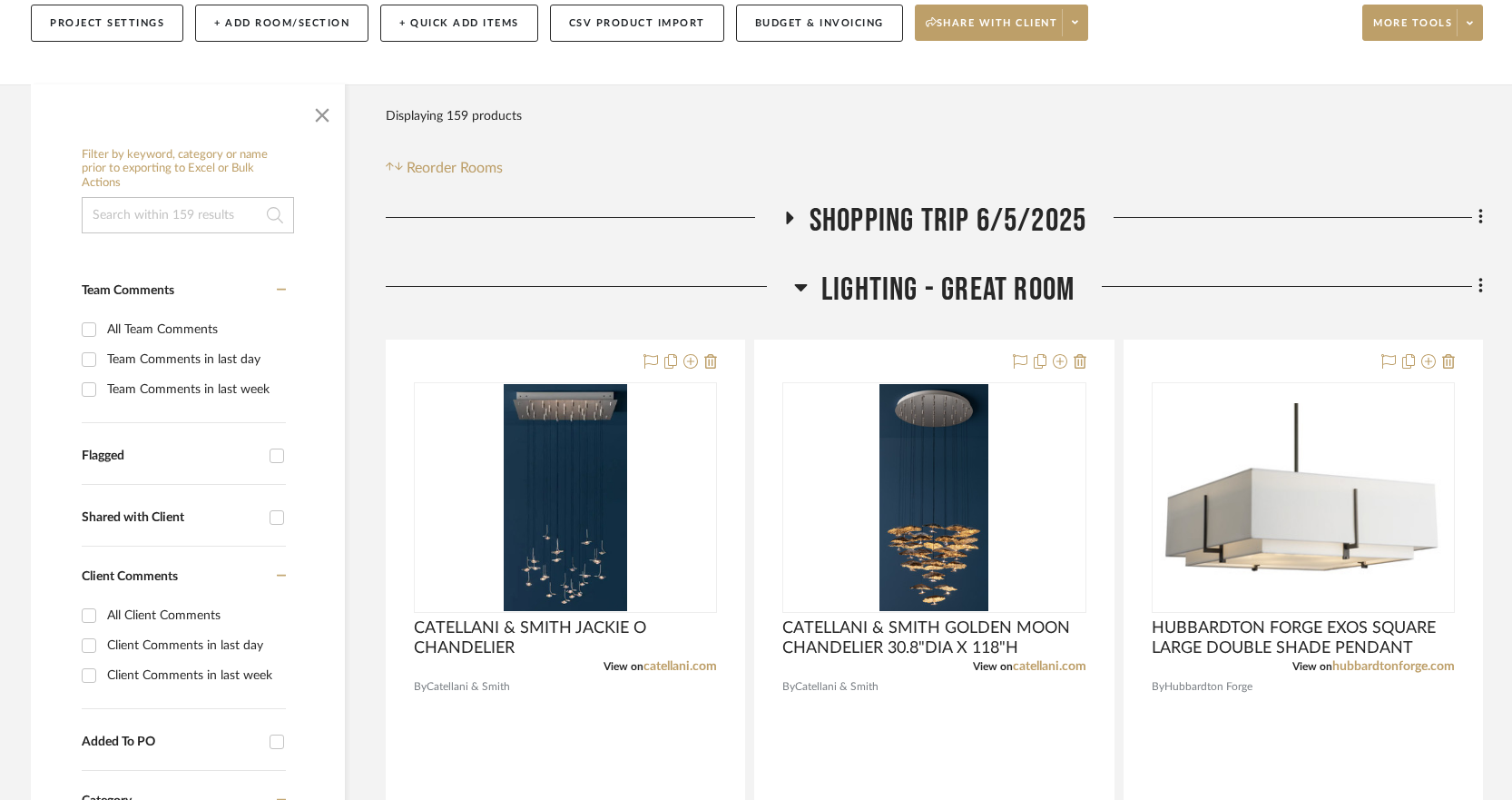 click 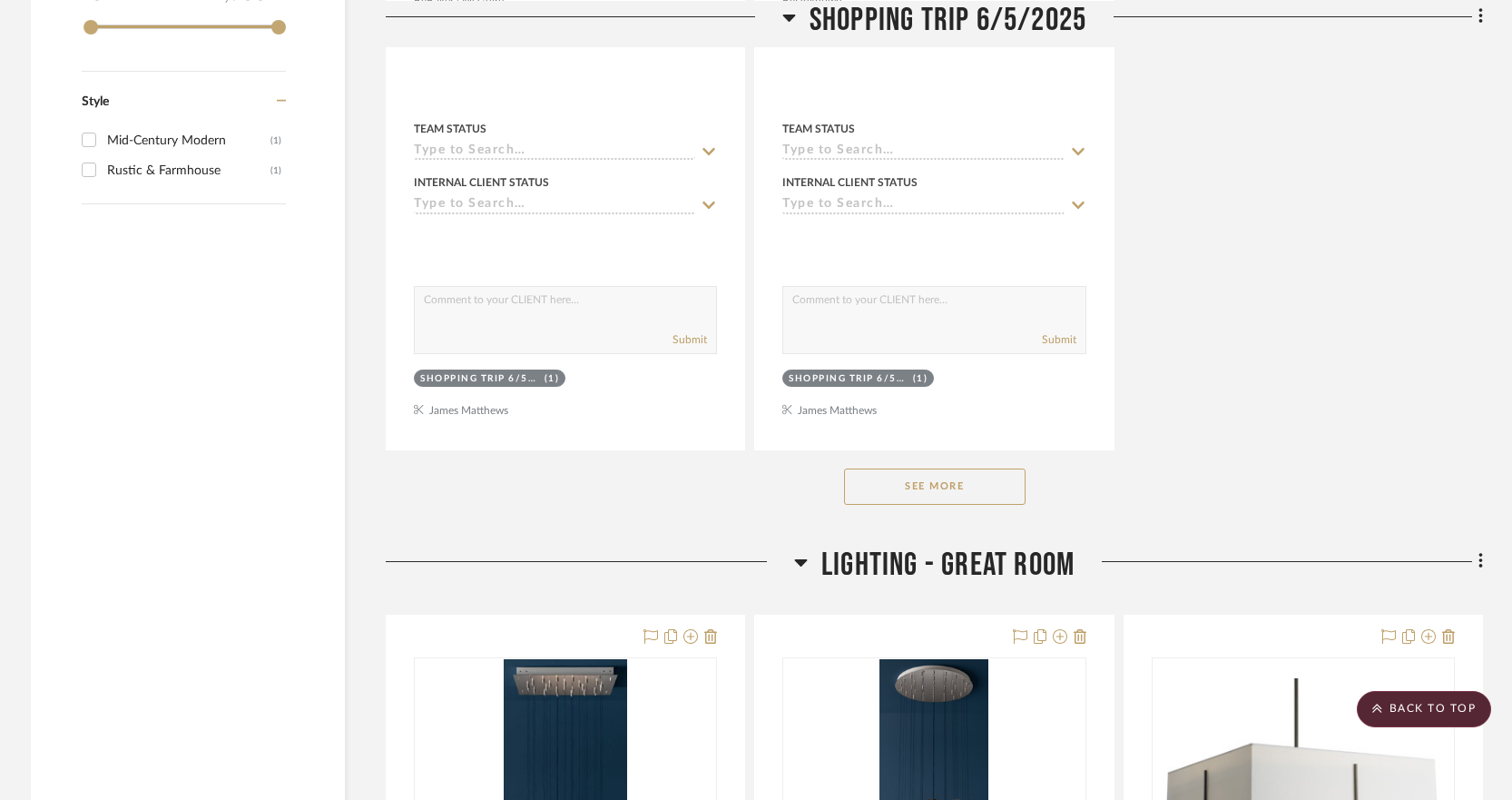 scroll, scrollTop: 2510, scrollLeft: 0, axis: vertical 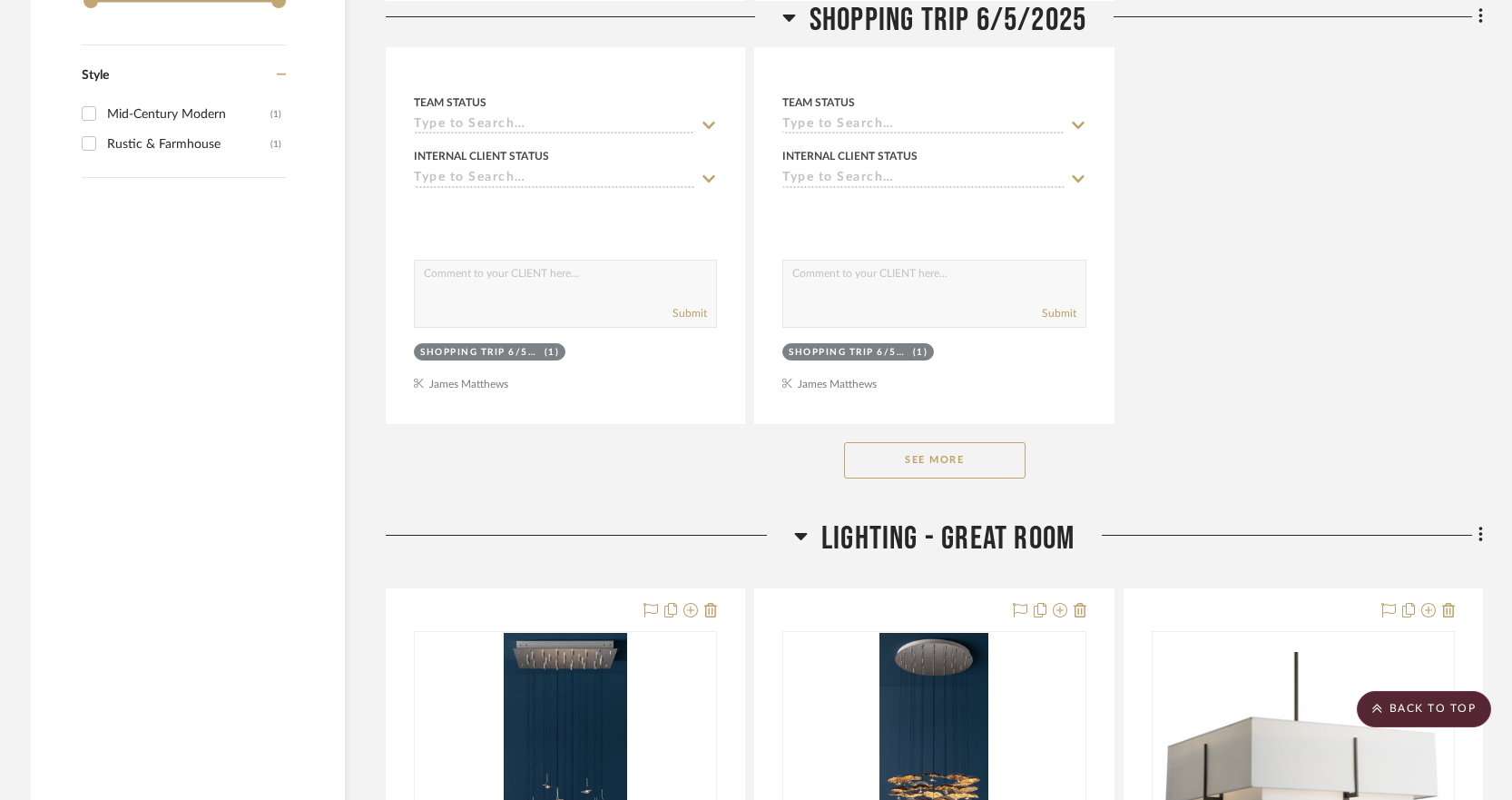 click on "See More" 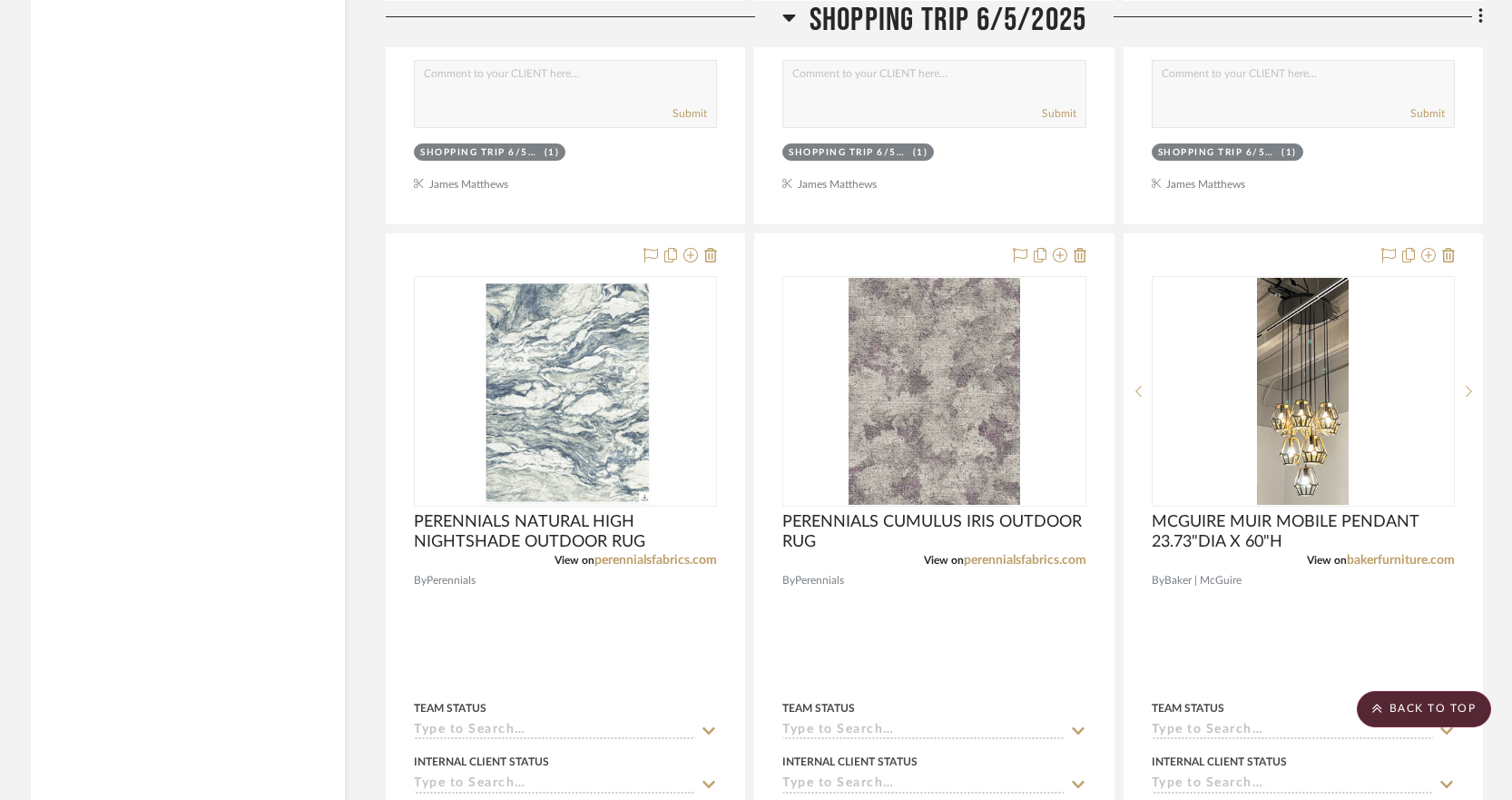 scroll, scrollTop: 3512, scrollLeft: 0, axis: vertical 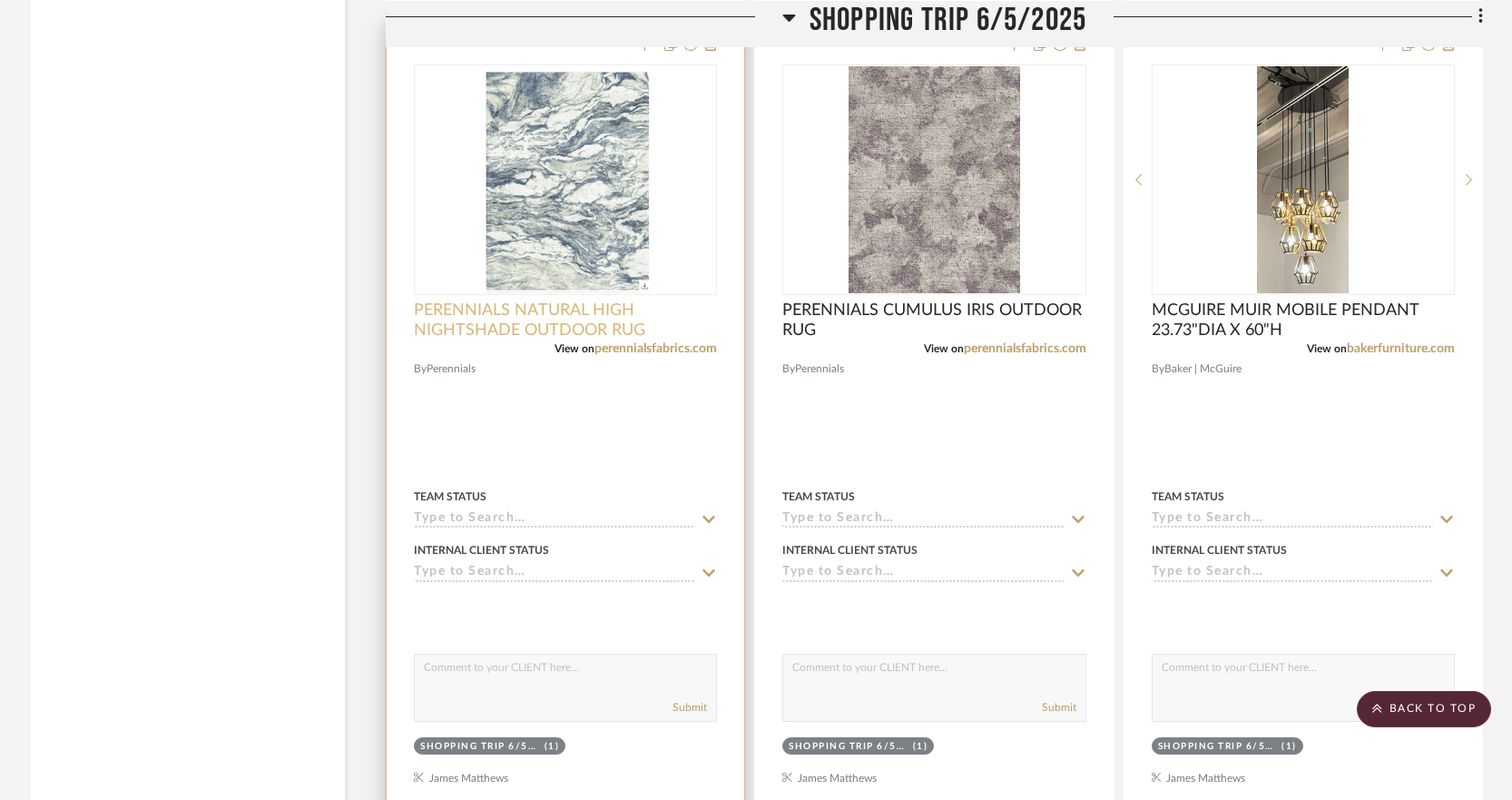 click on "PERENNIALS NATURAL HIGH NIGHTSHADE OUTDOOR RUG" at bounding box center (565, 321) 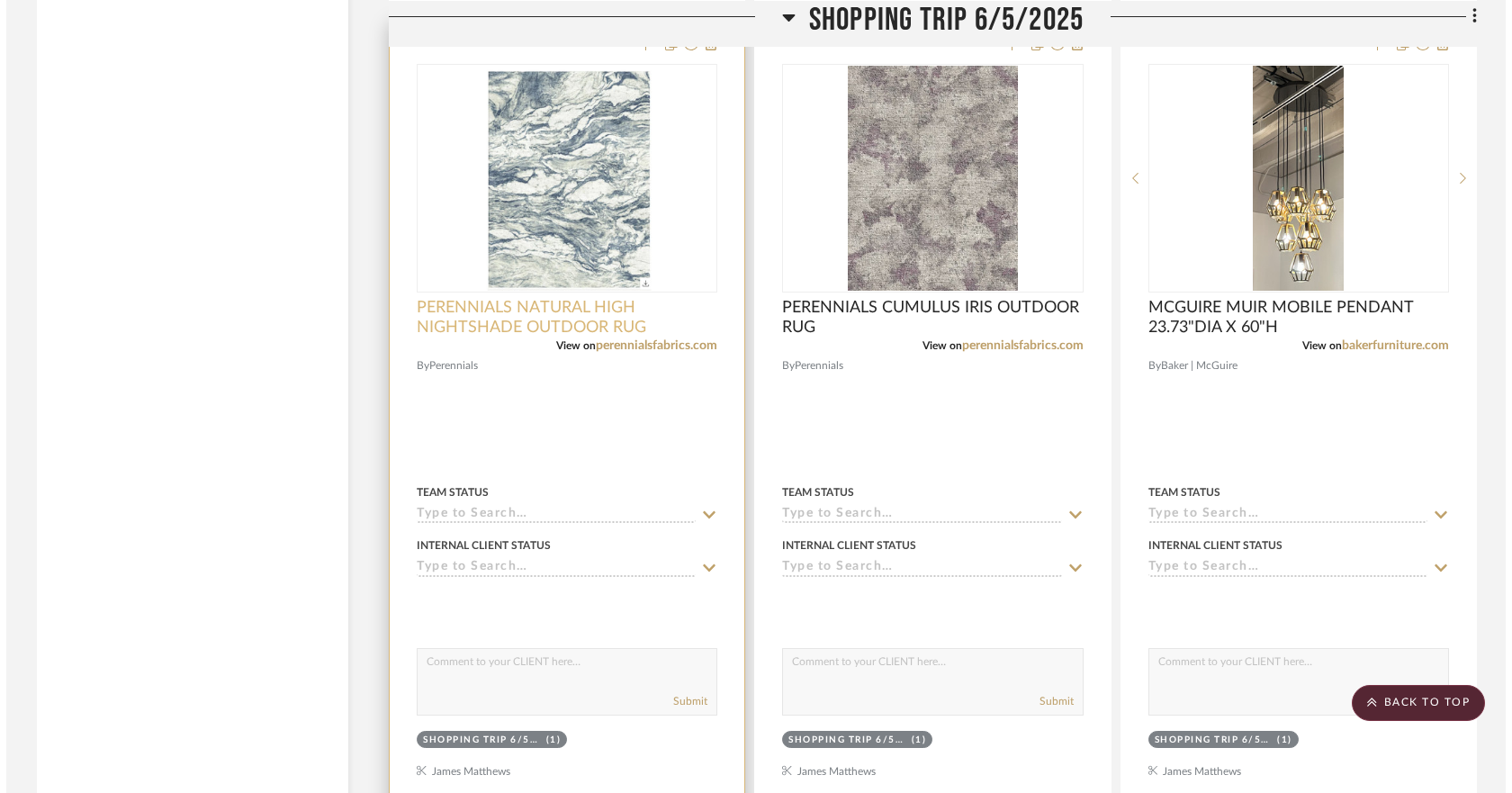 scroll, scrollTop: 0, scrollLeft: 0, axis: both 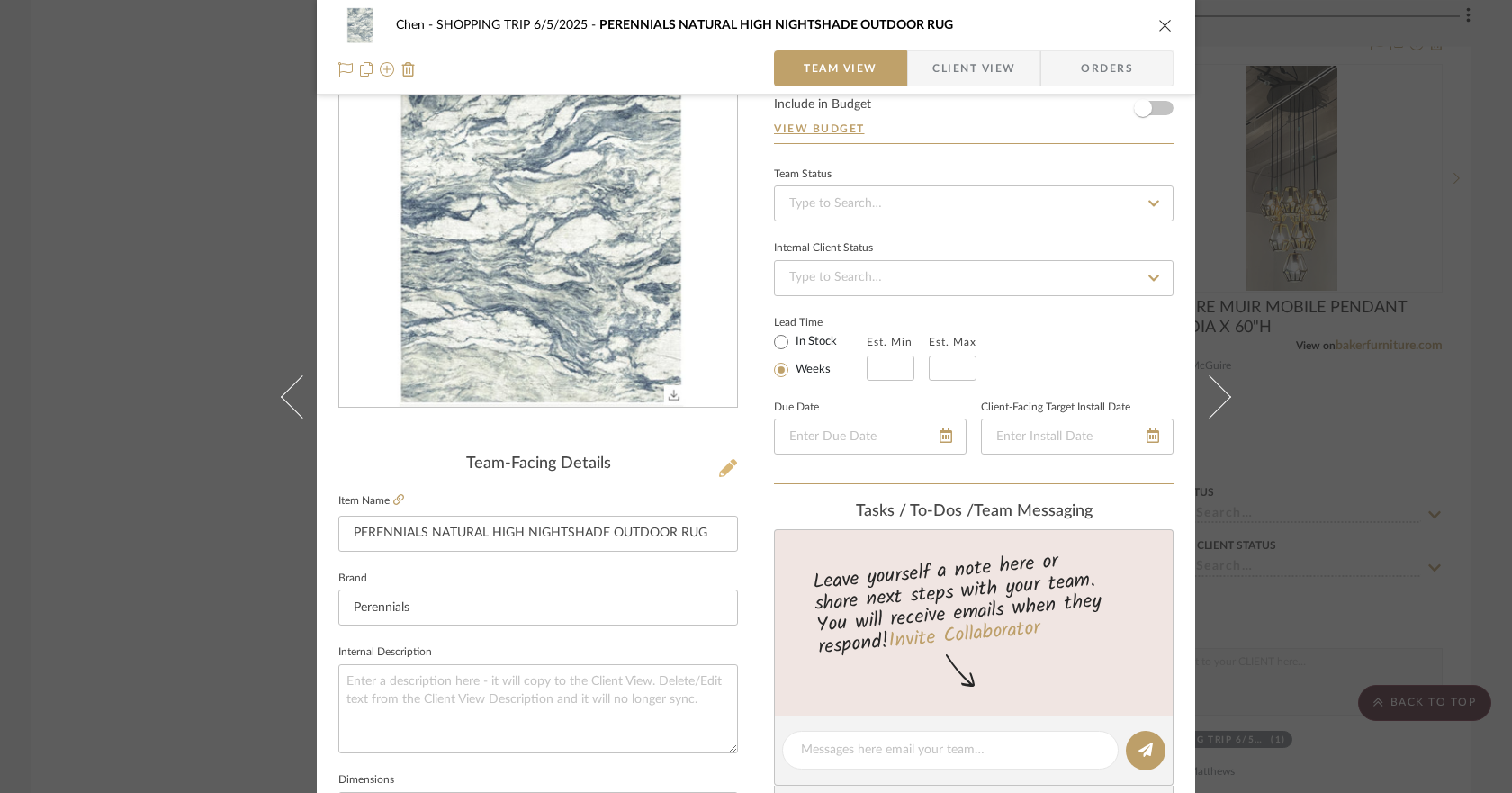 click 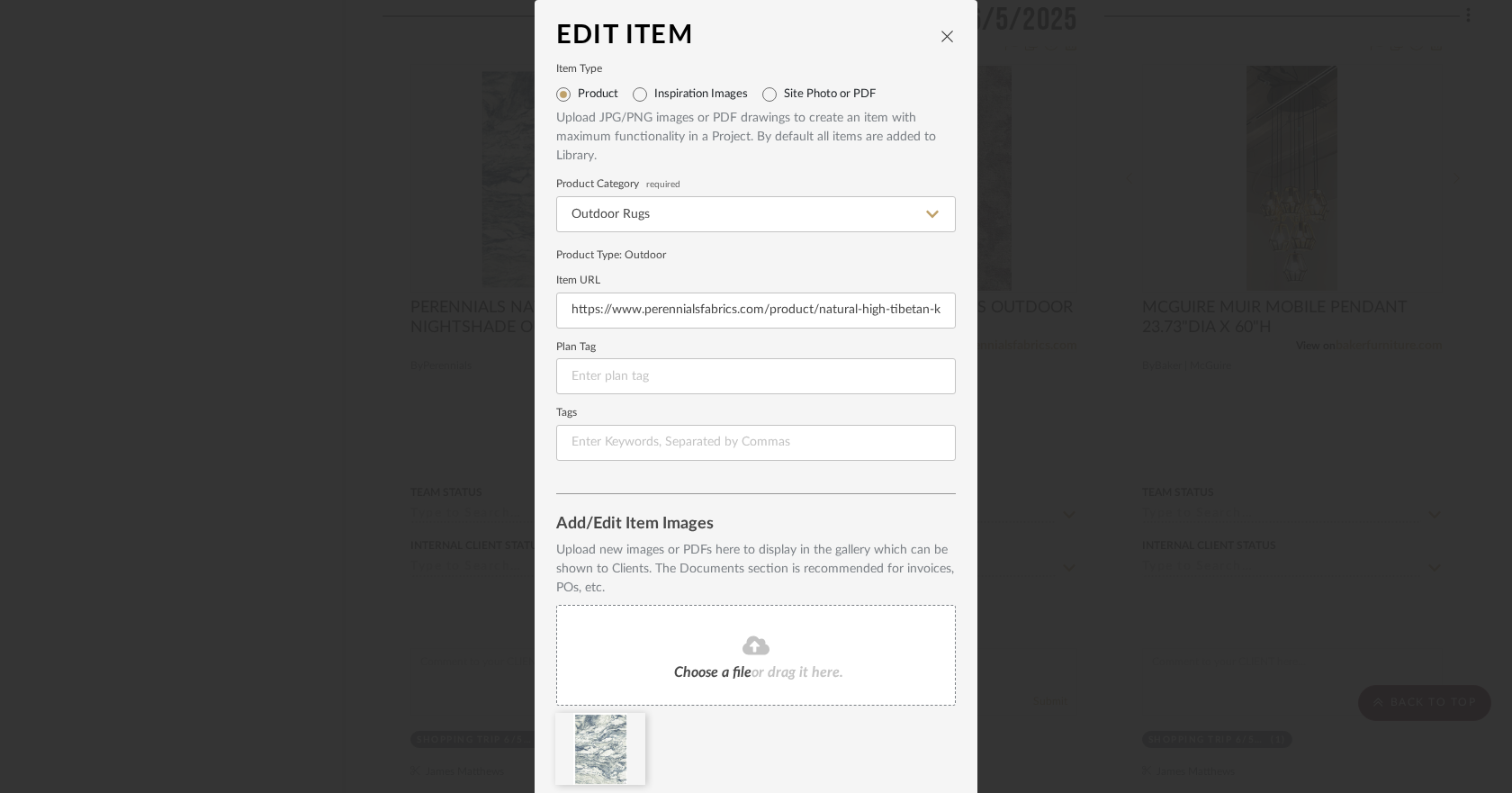 scroll, scrollTop: 65, scrollLeft: 0, axis: vertical 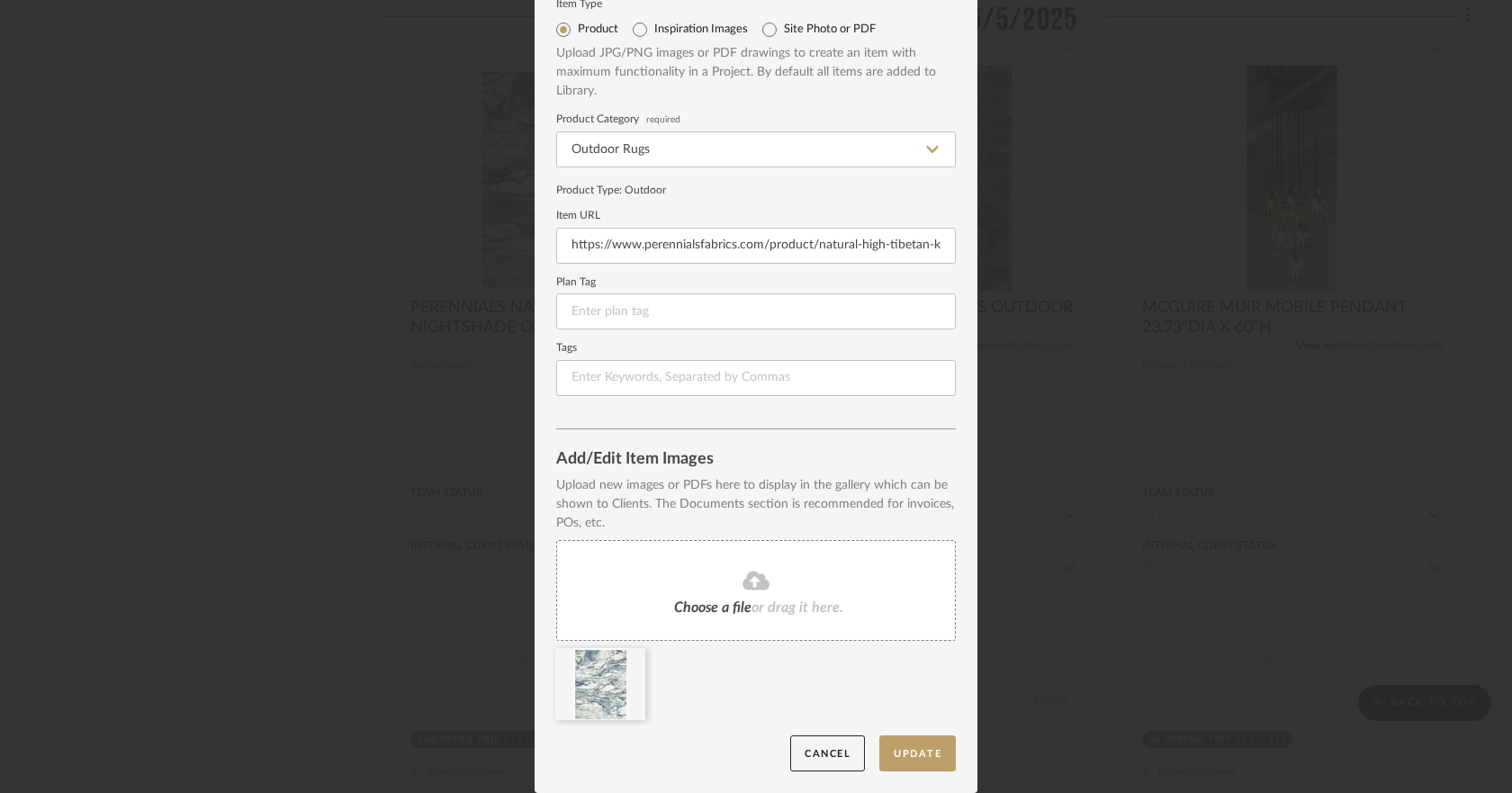 click on "Choose a file" 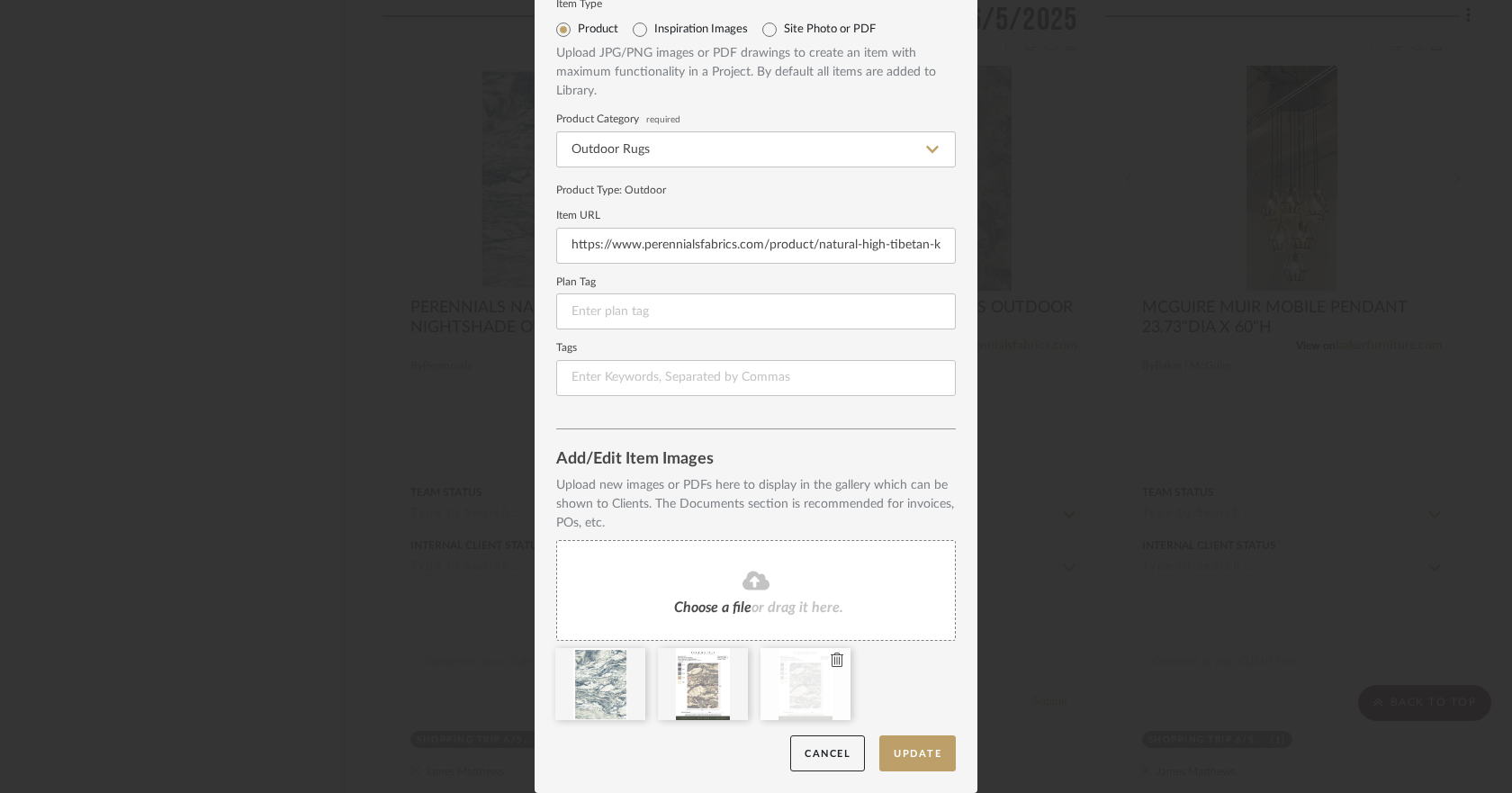 type 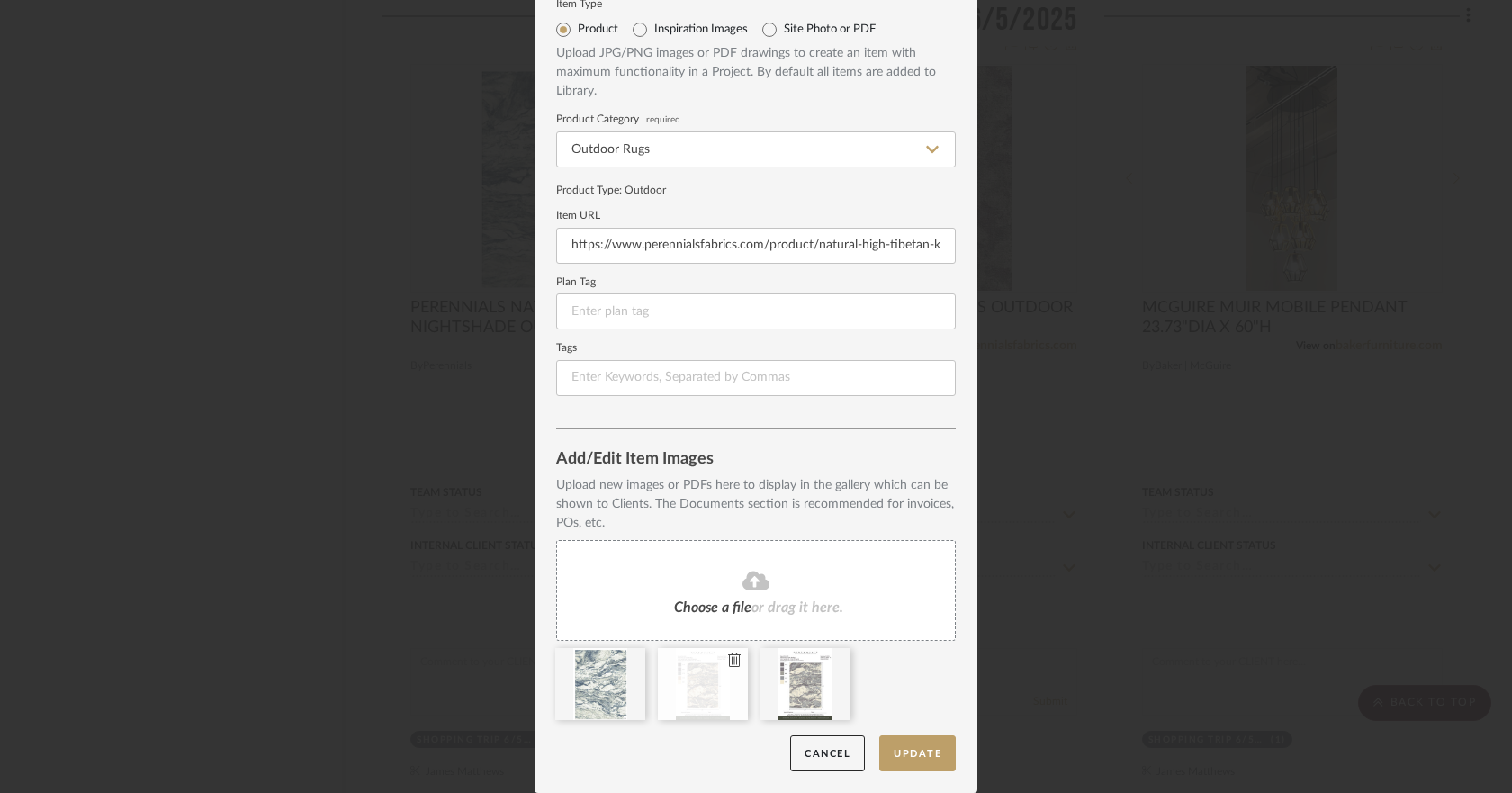 type 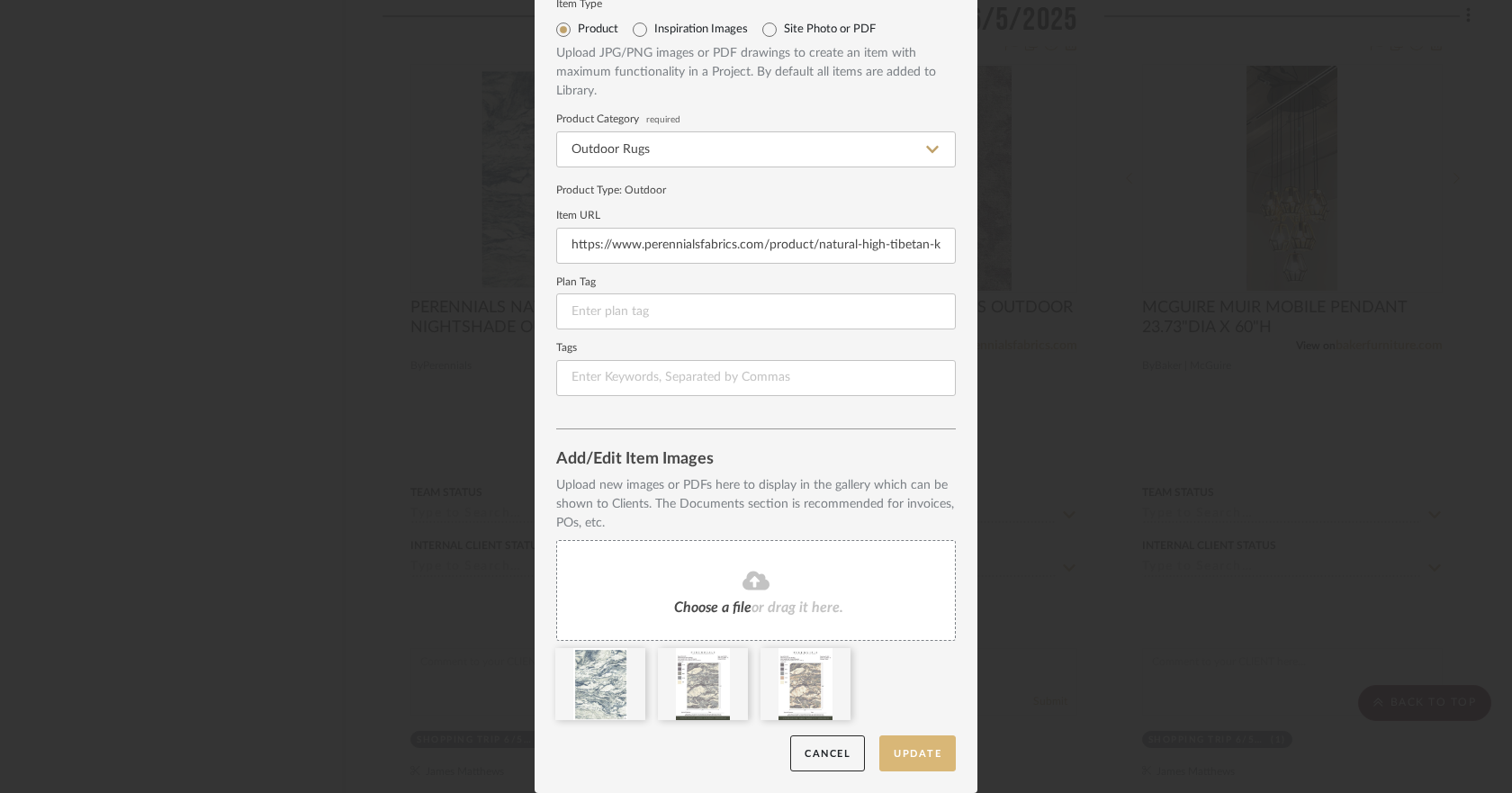 click on "Update" at bounding box center (917, 753) 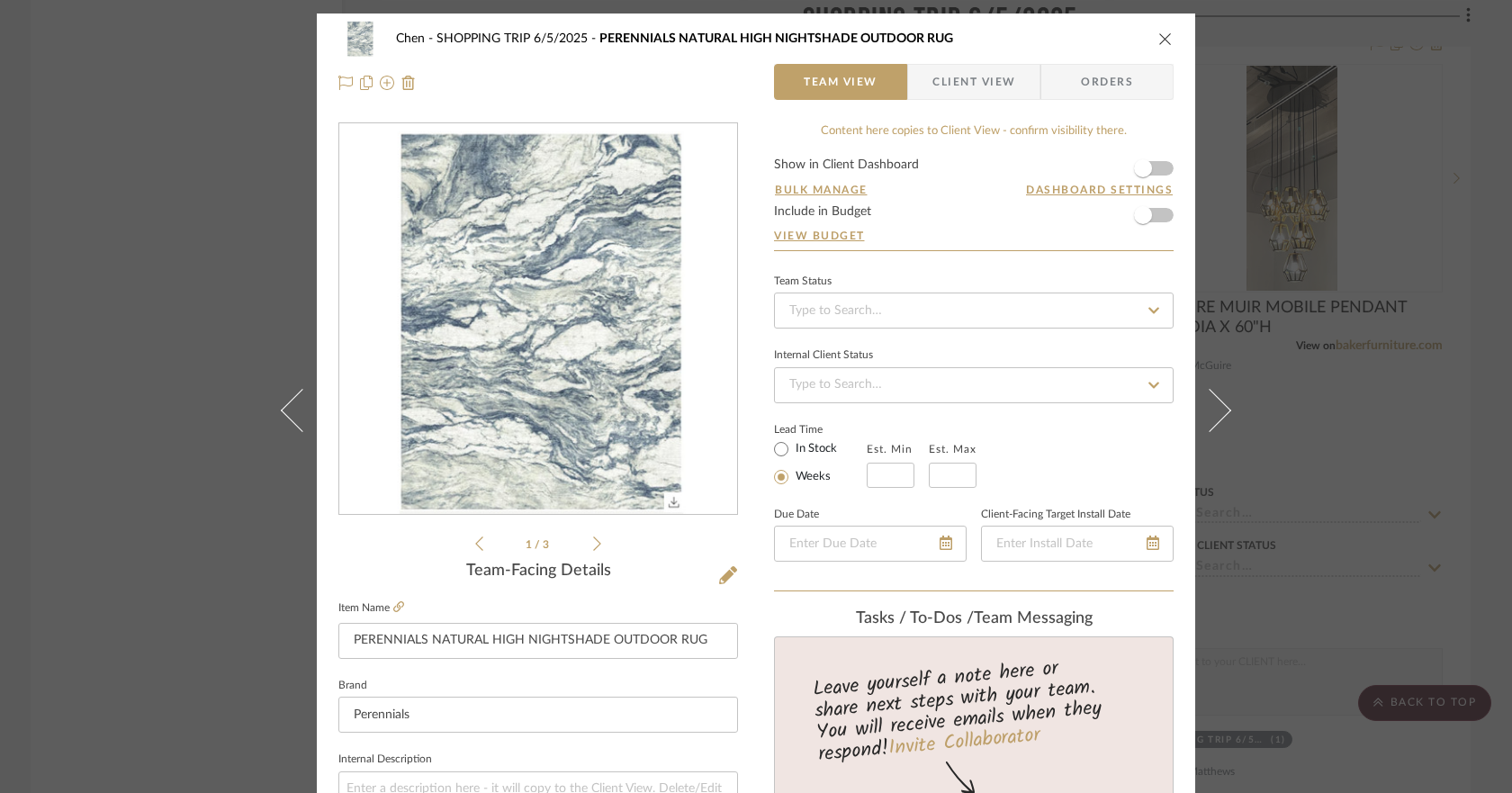click at bounding box center (1166, 39) 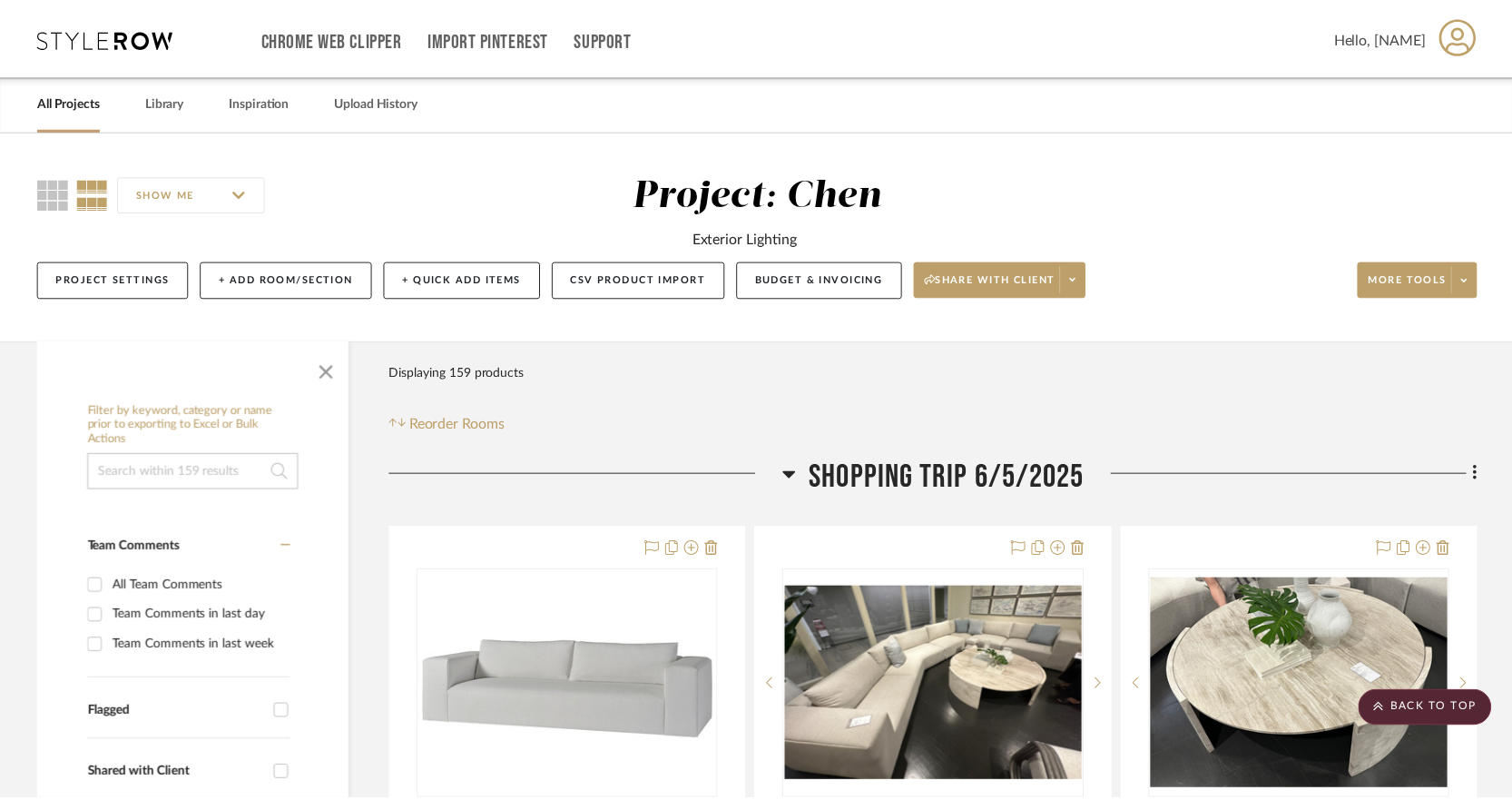 scroll, scrollTop: 3727, scrollLeft: 0, axis: vertical 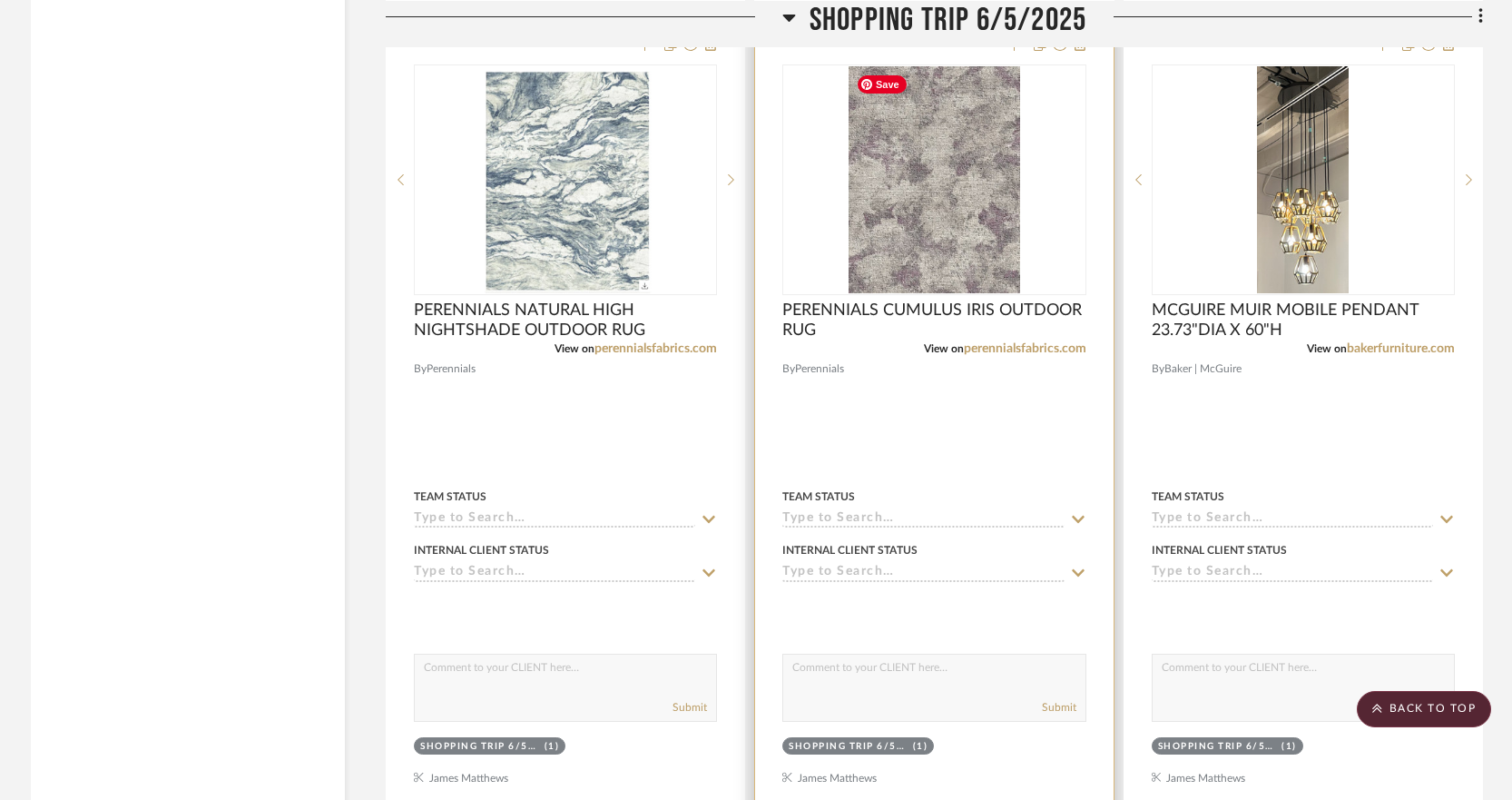 click at bounding box center [934, 180] 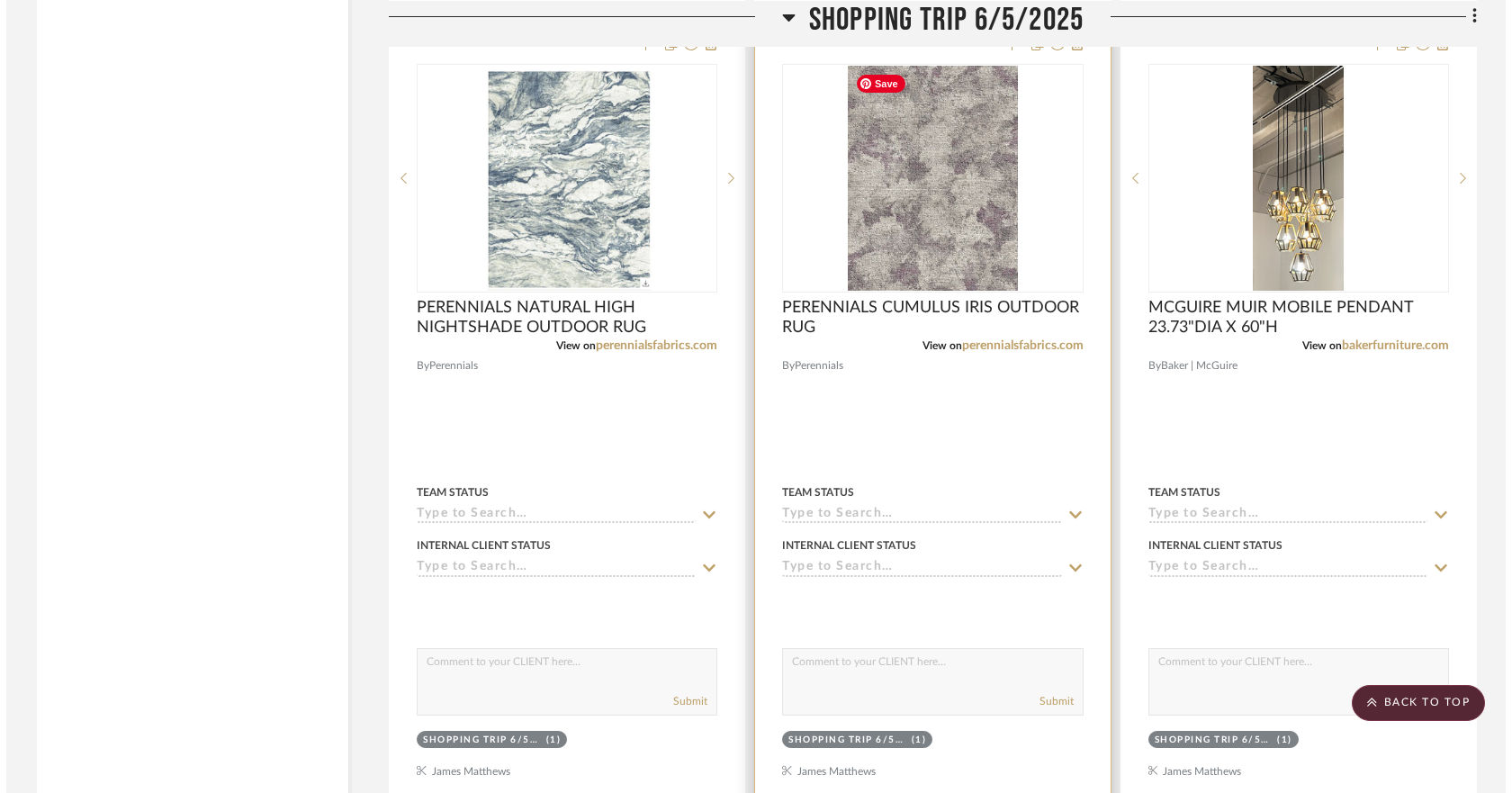 scroll, scrollTop: 0, scrollLeft: 0, axis: both 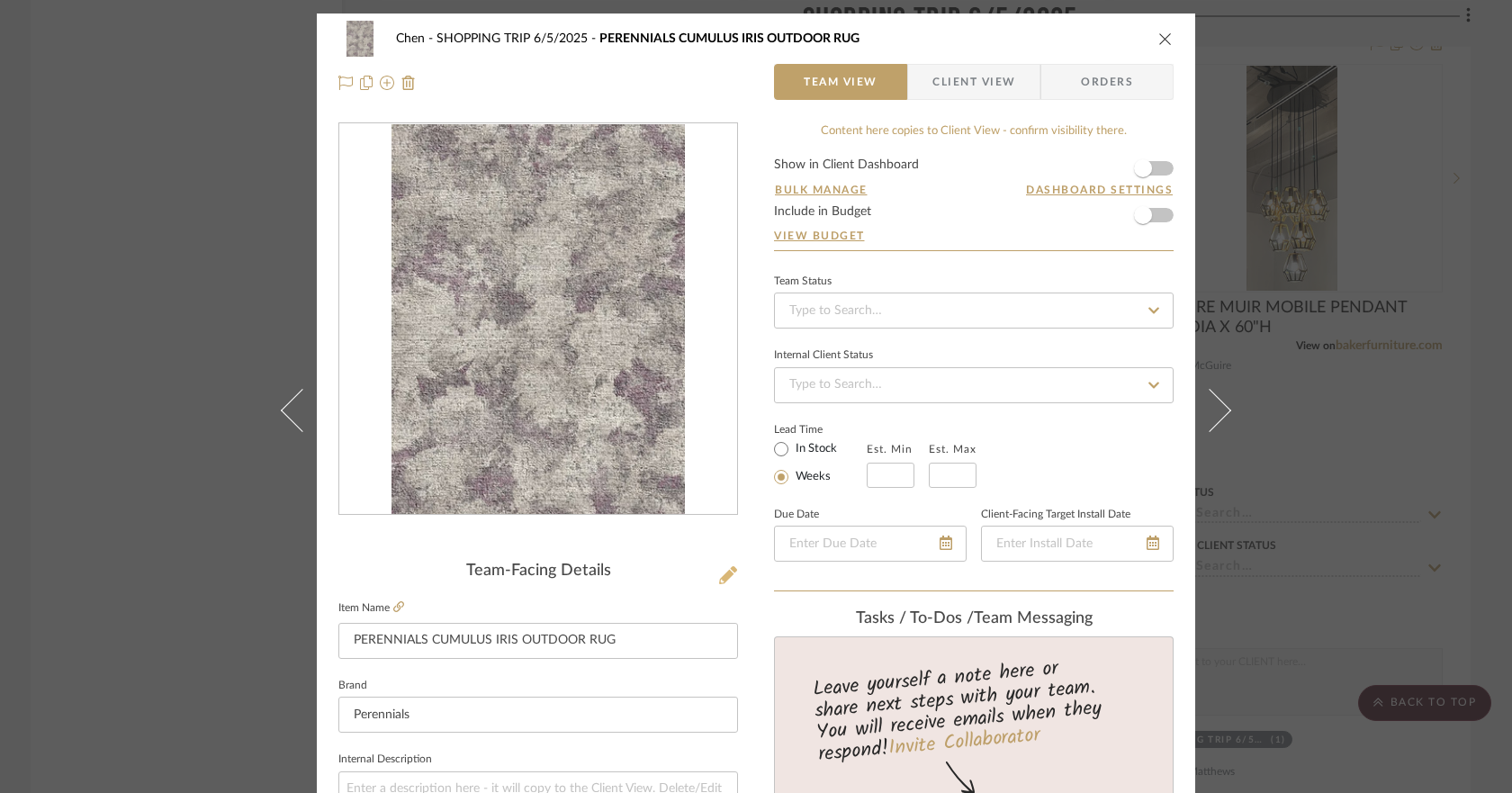 click 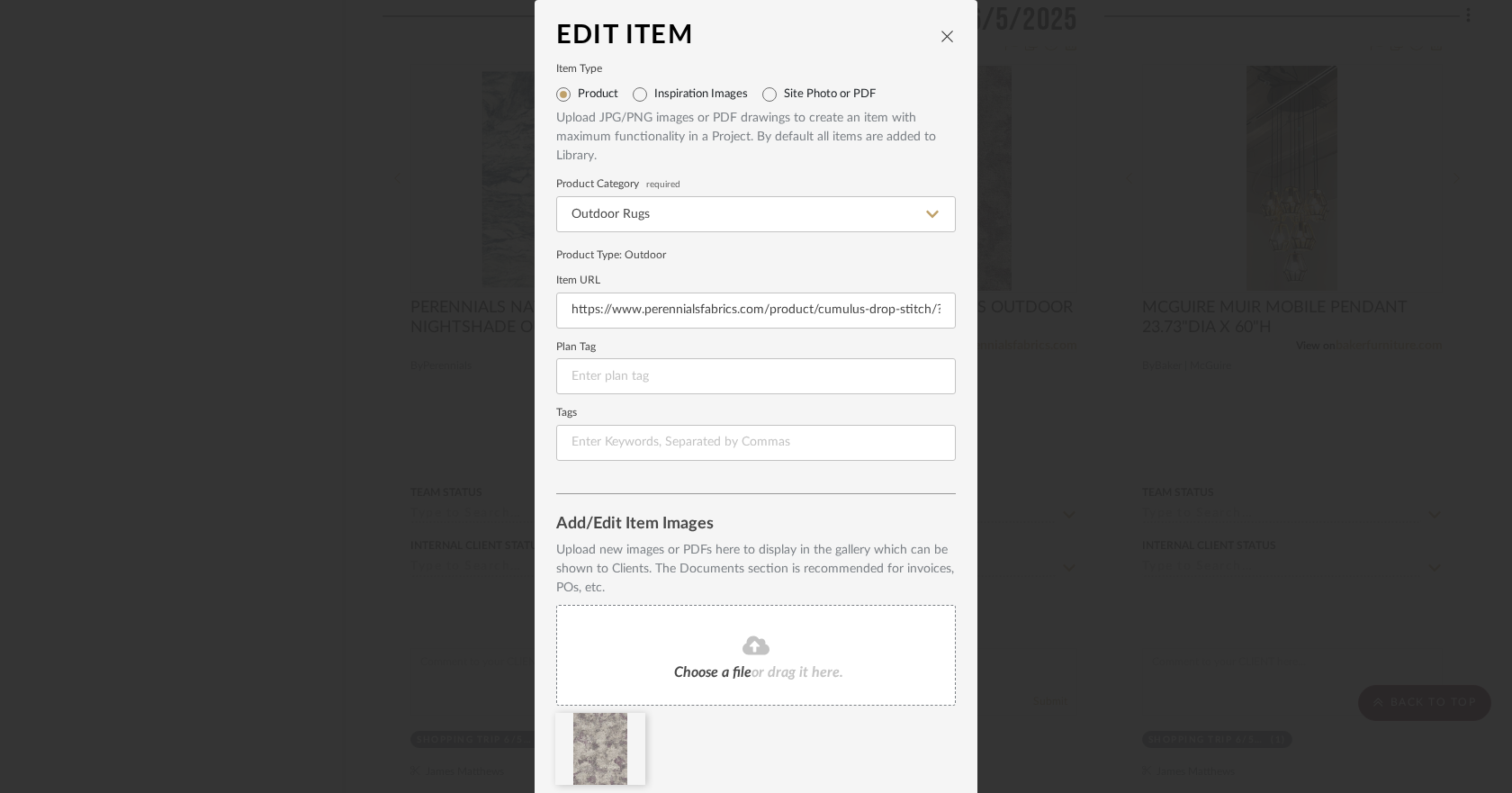 click on "or drag it here." 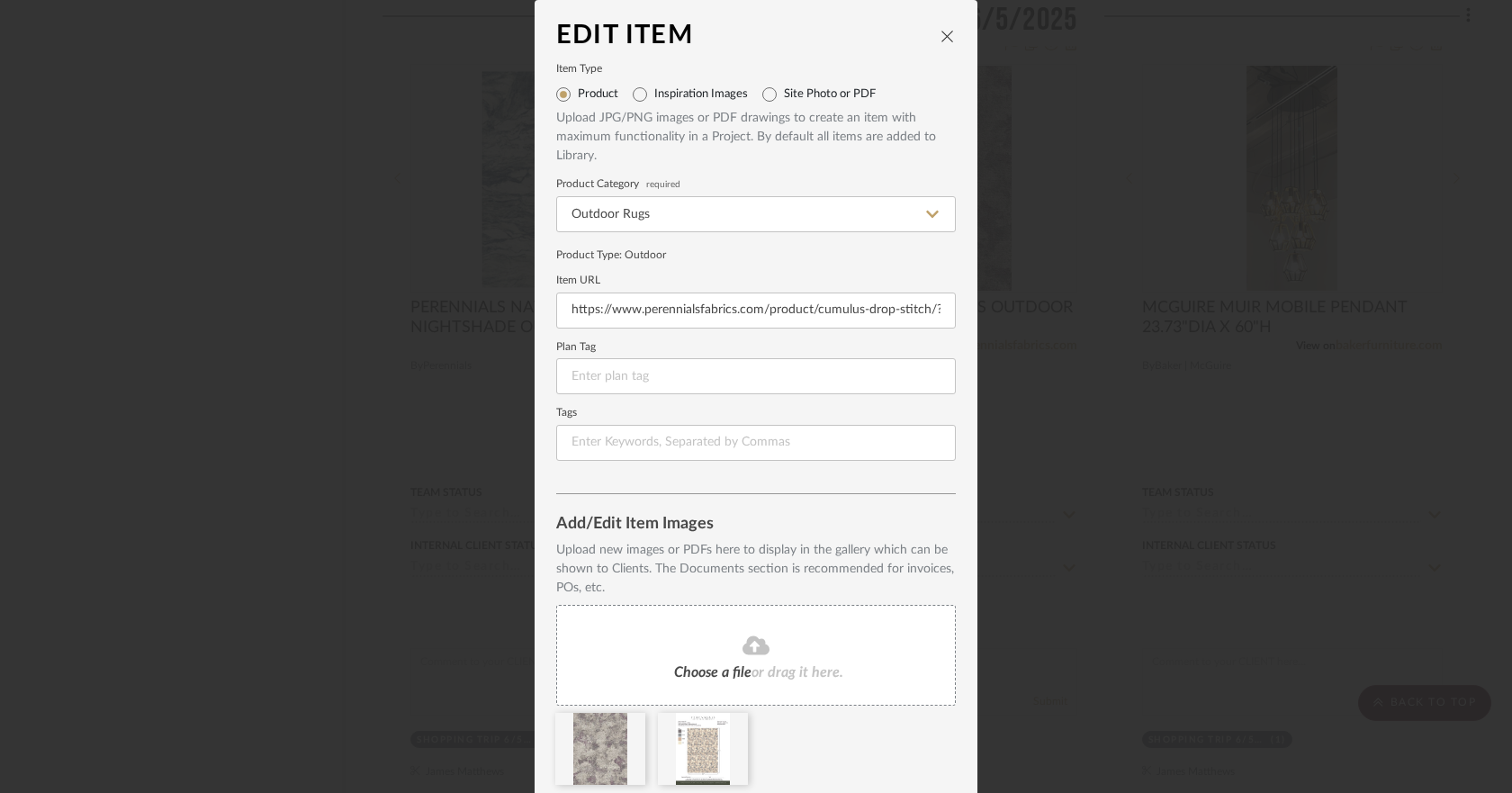 click at bounding box center [948, 36] 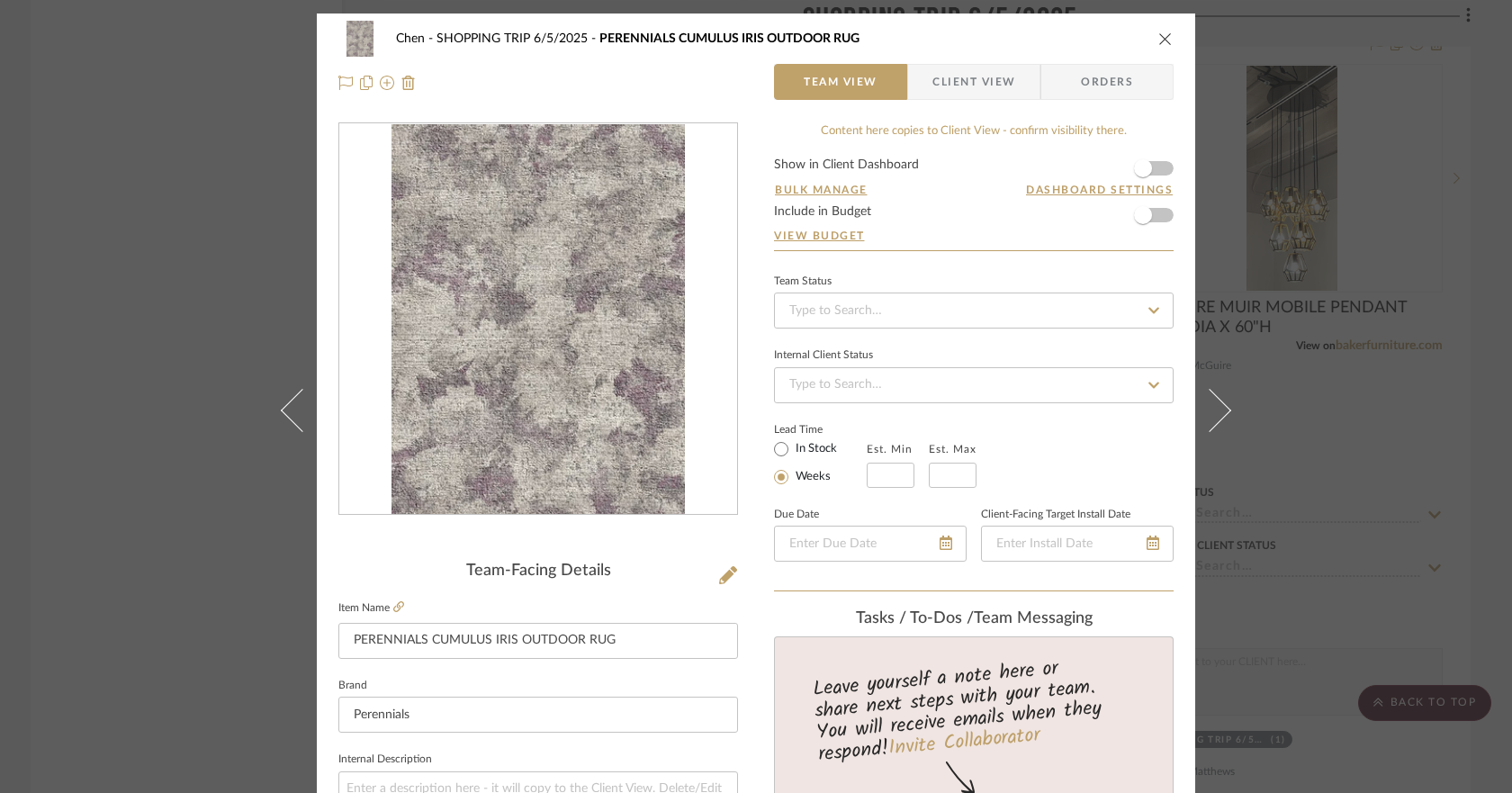 click at bounding box center [1166, 39] 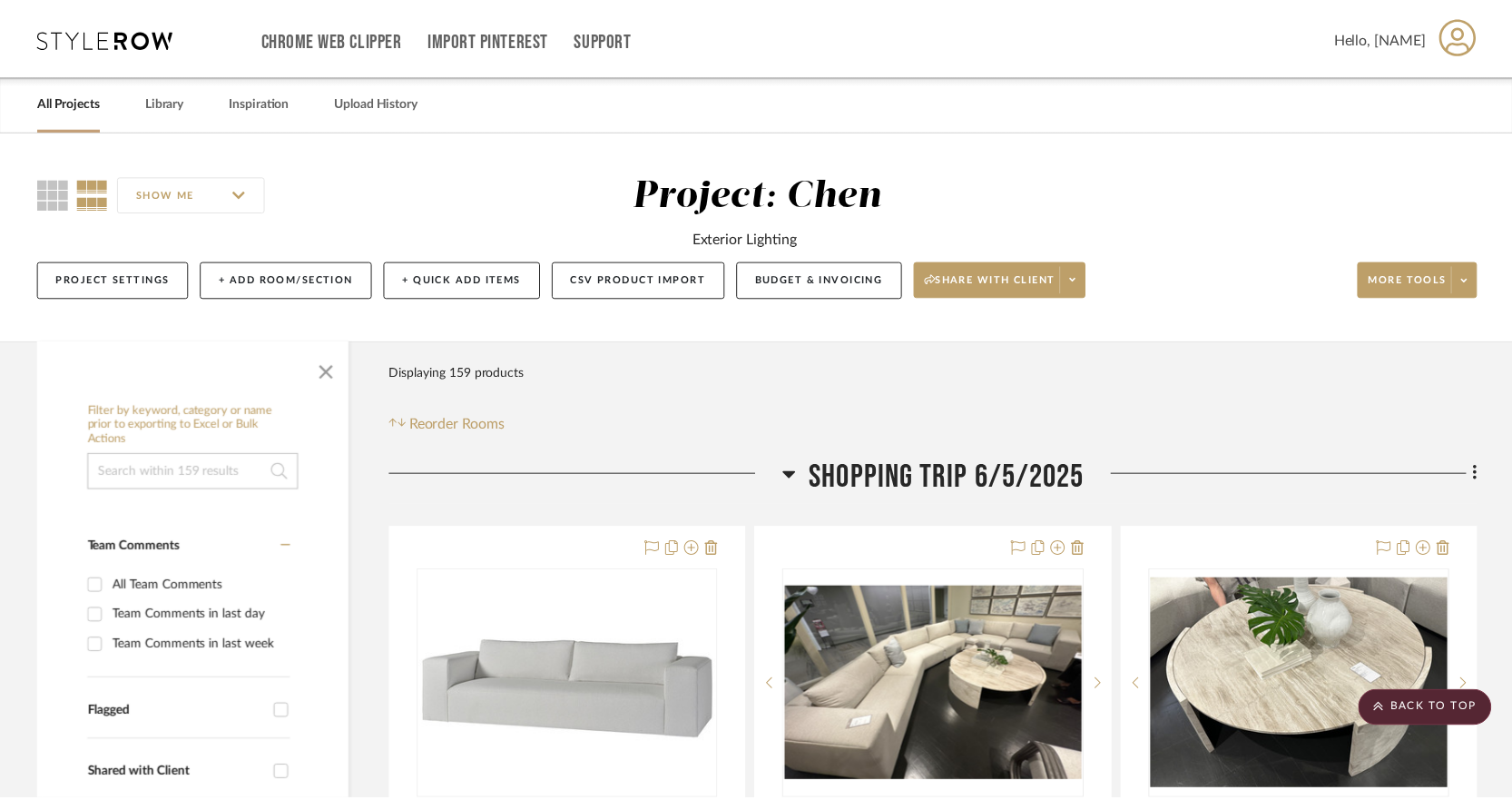 scroll, scrollTop: 3727, scrollLeft: 0, axis: vertical 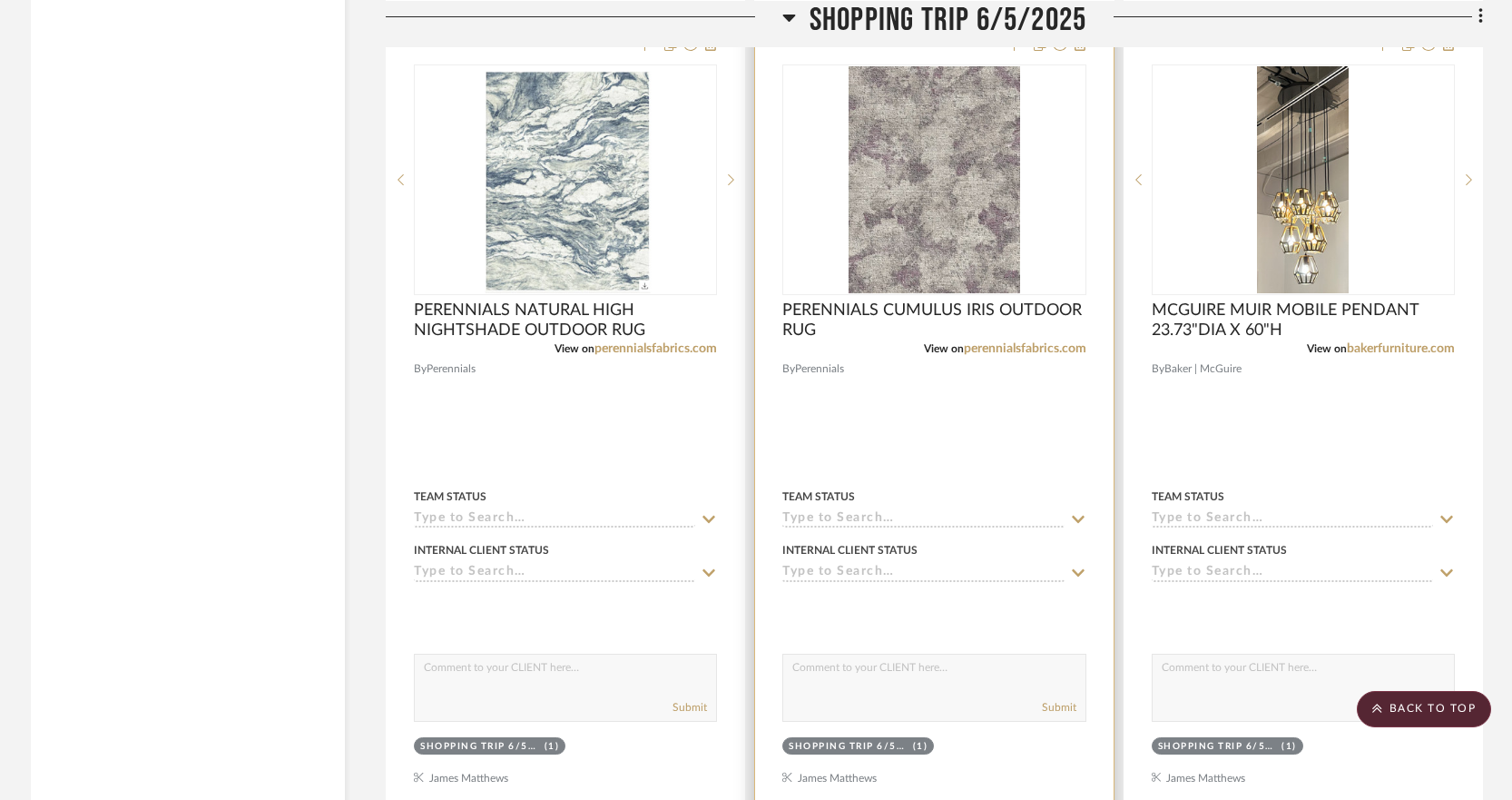 click at bounding box center (934, 420) 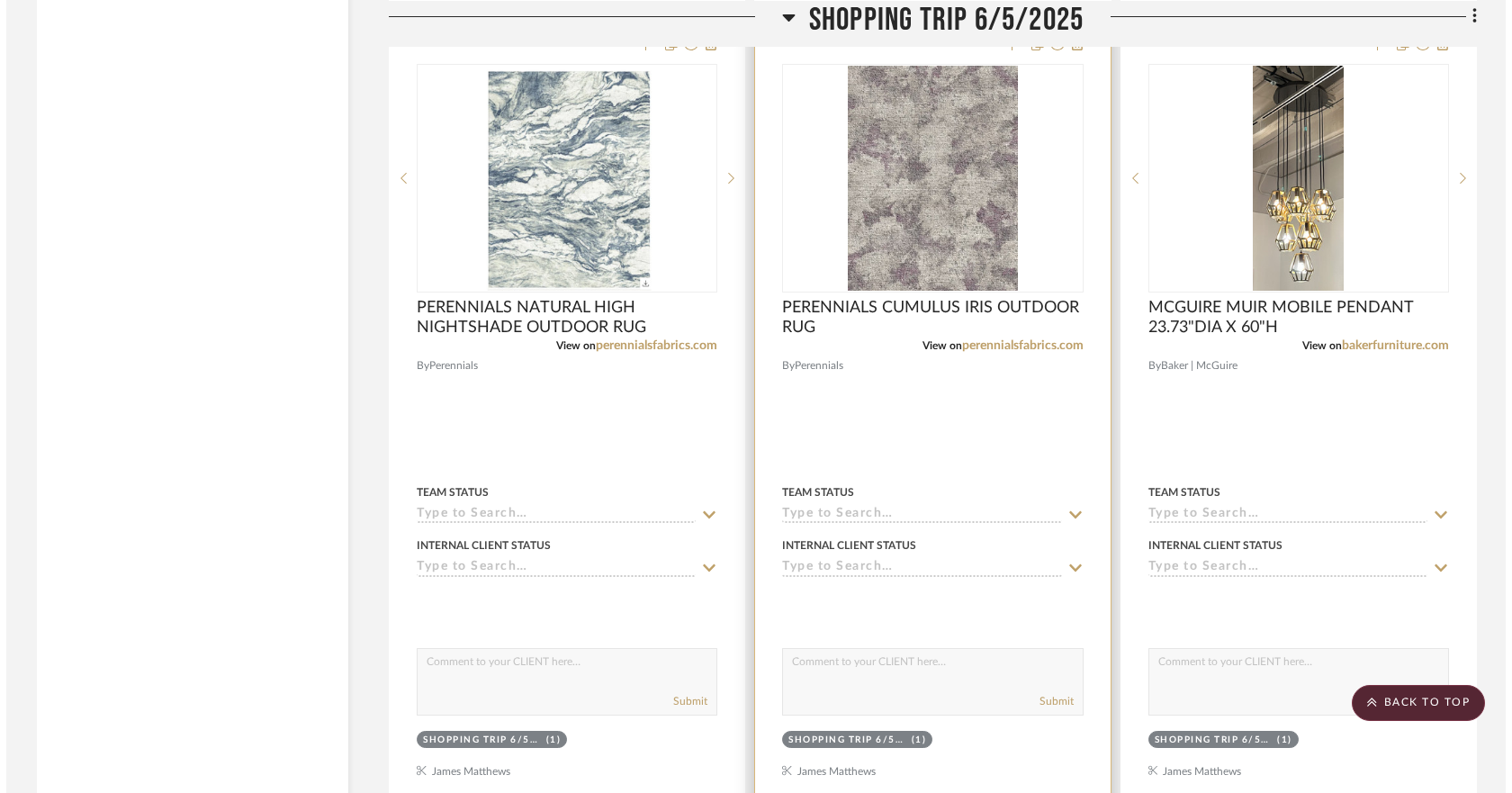 scroll, scrollTop: 0, scrollLeft: 0, axis: both 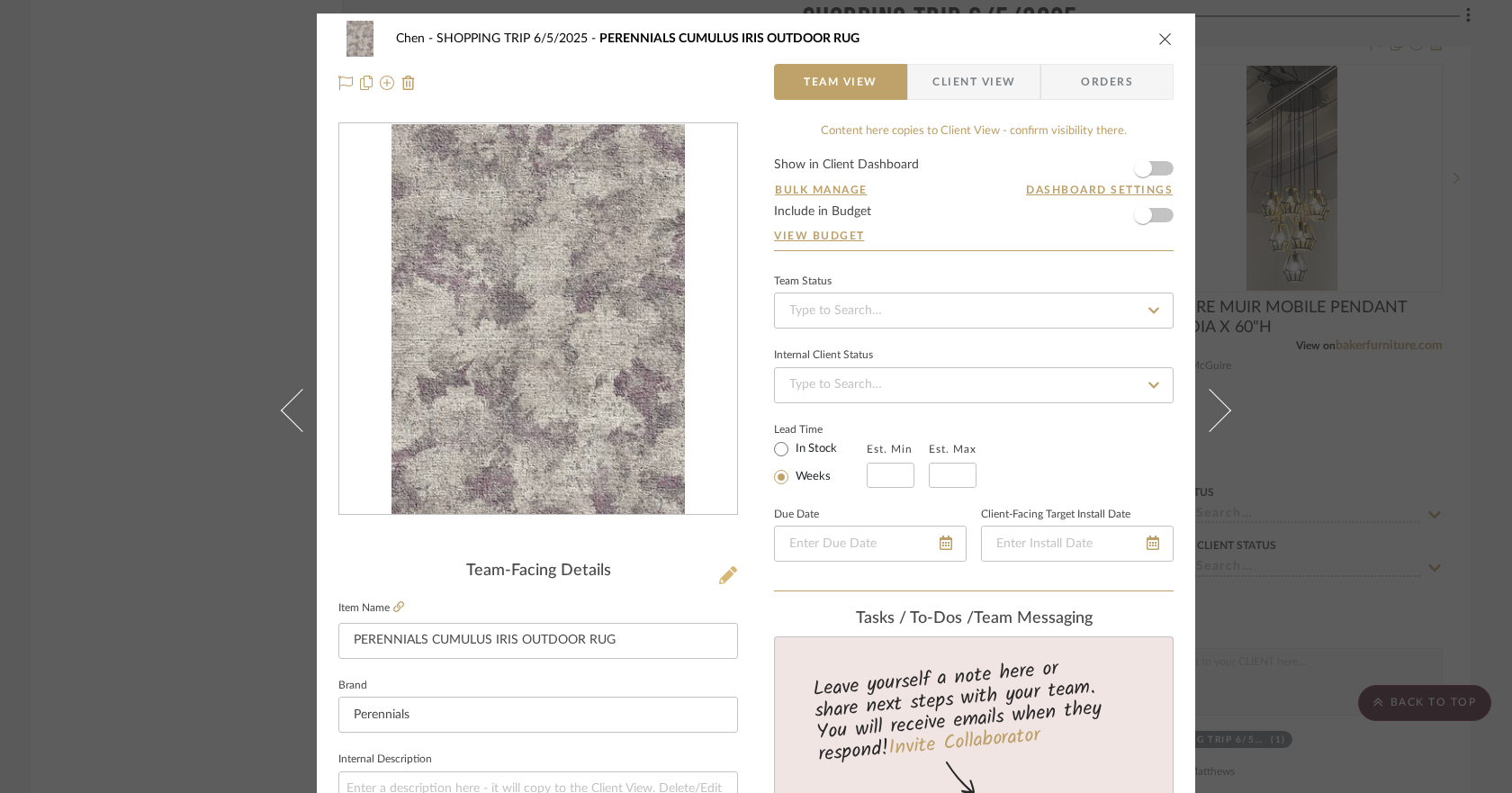 click 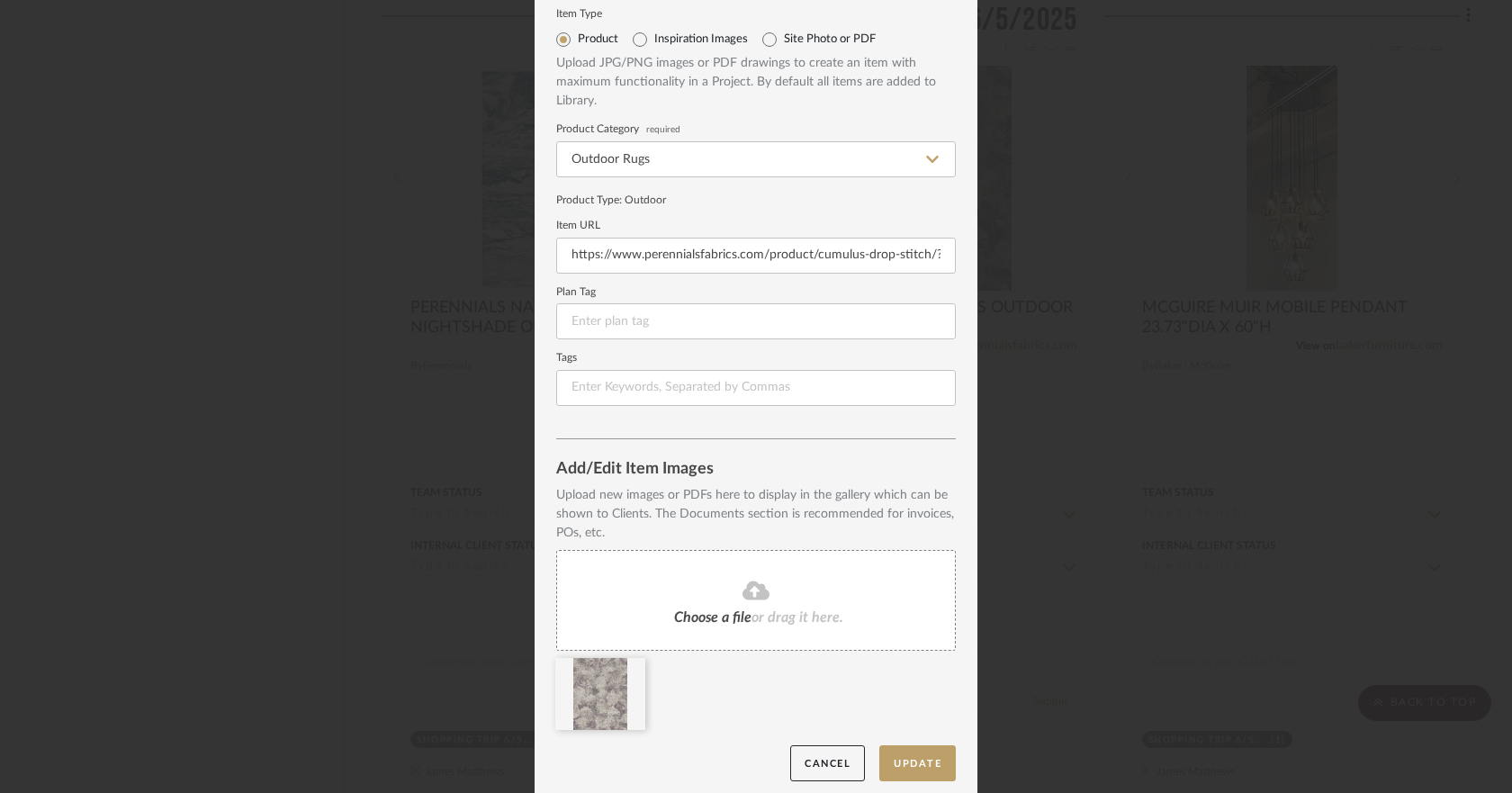 scroll, scrollTop: 65, scrollLeft: 0, axis: vertical 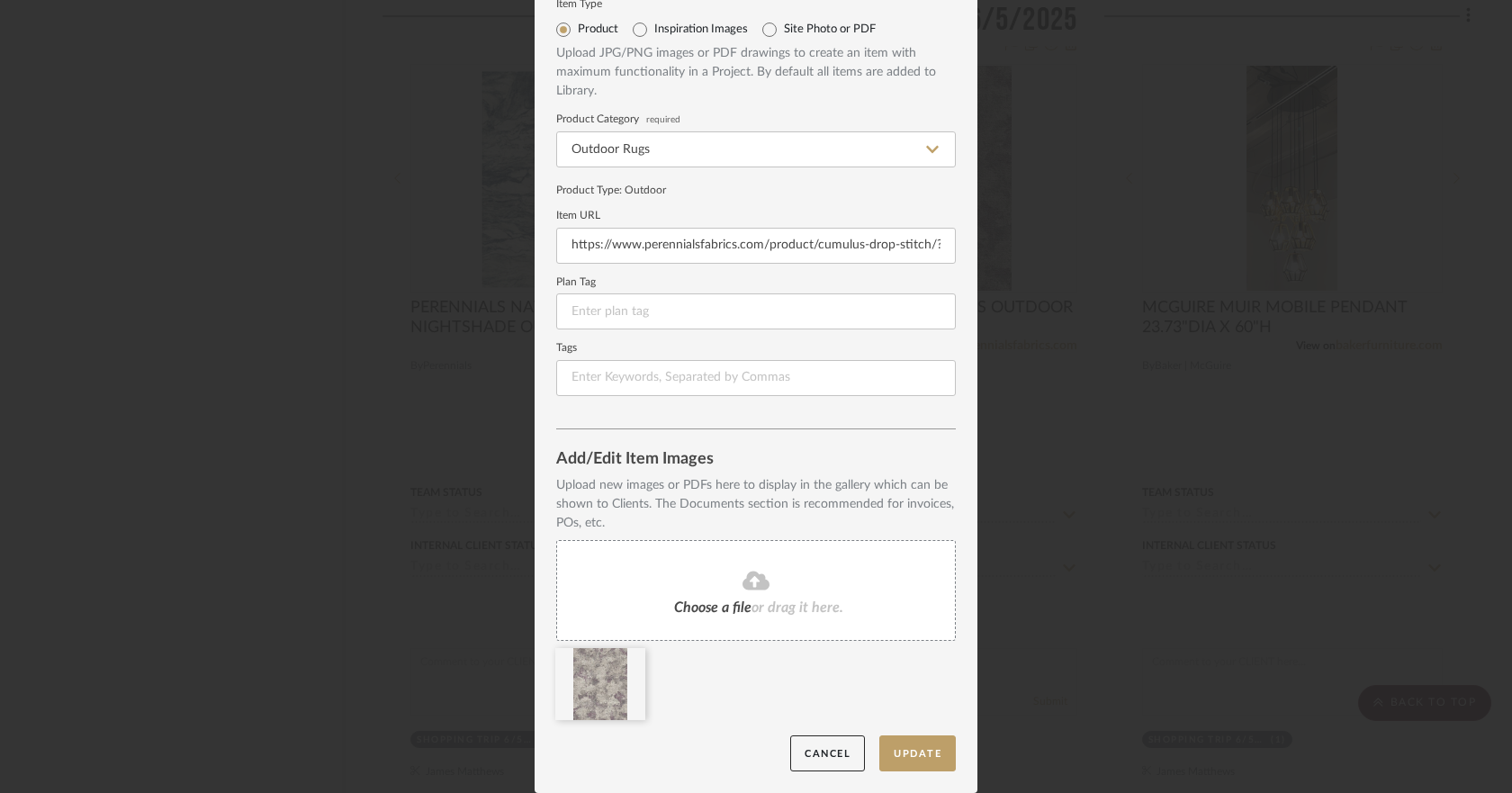 click on "or drag it here." 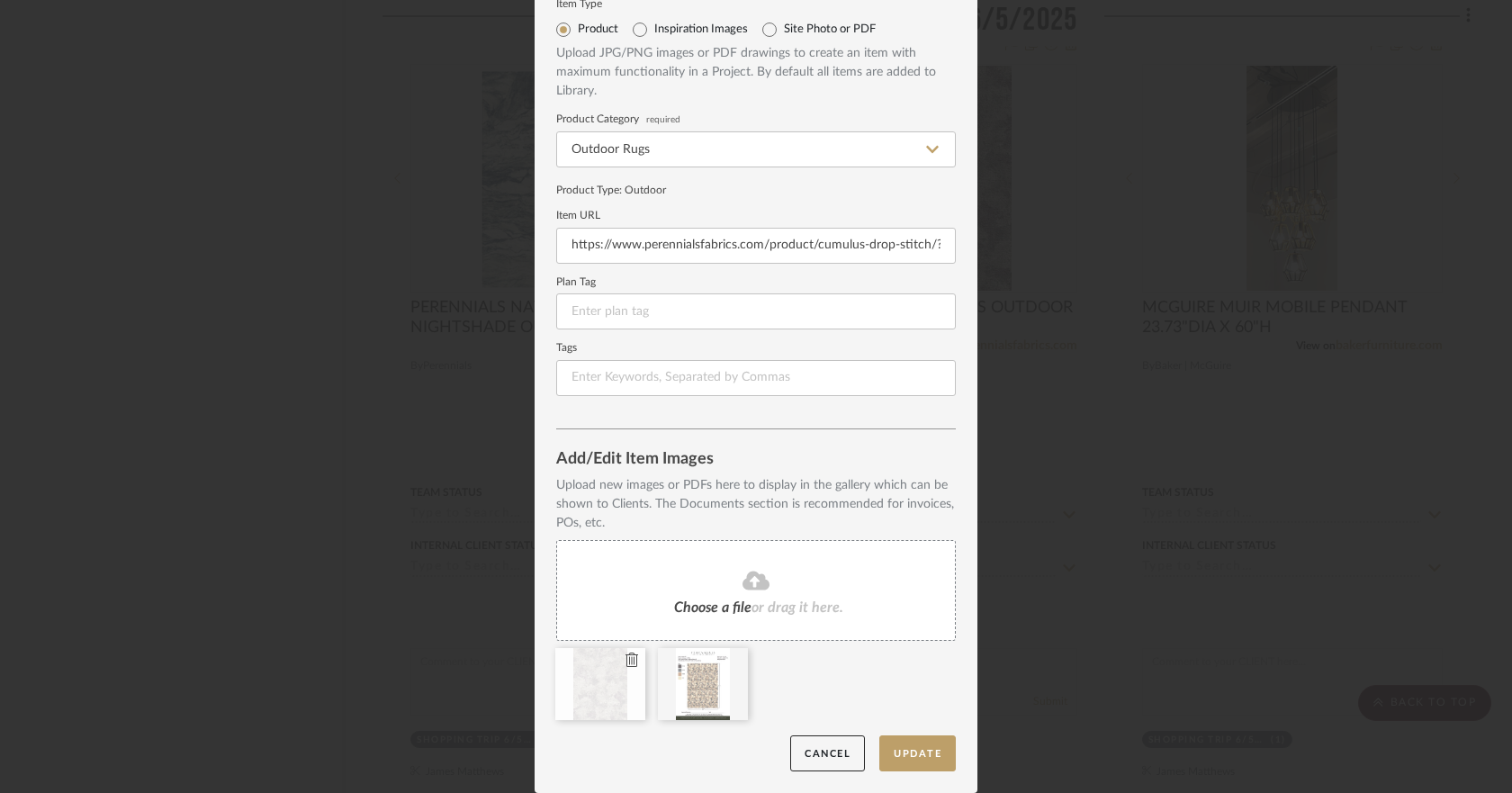 type 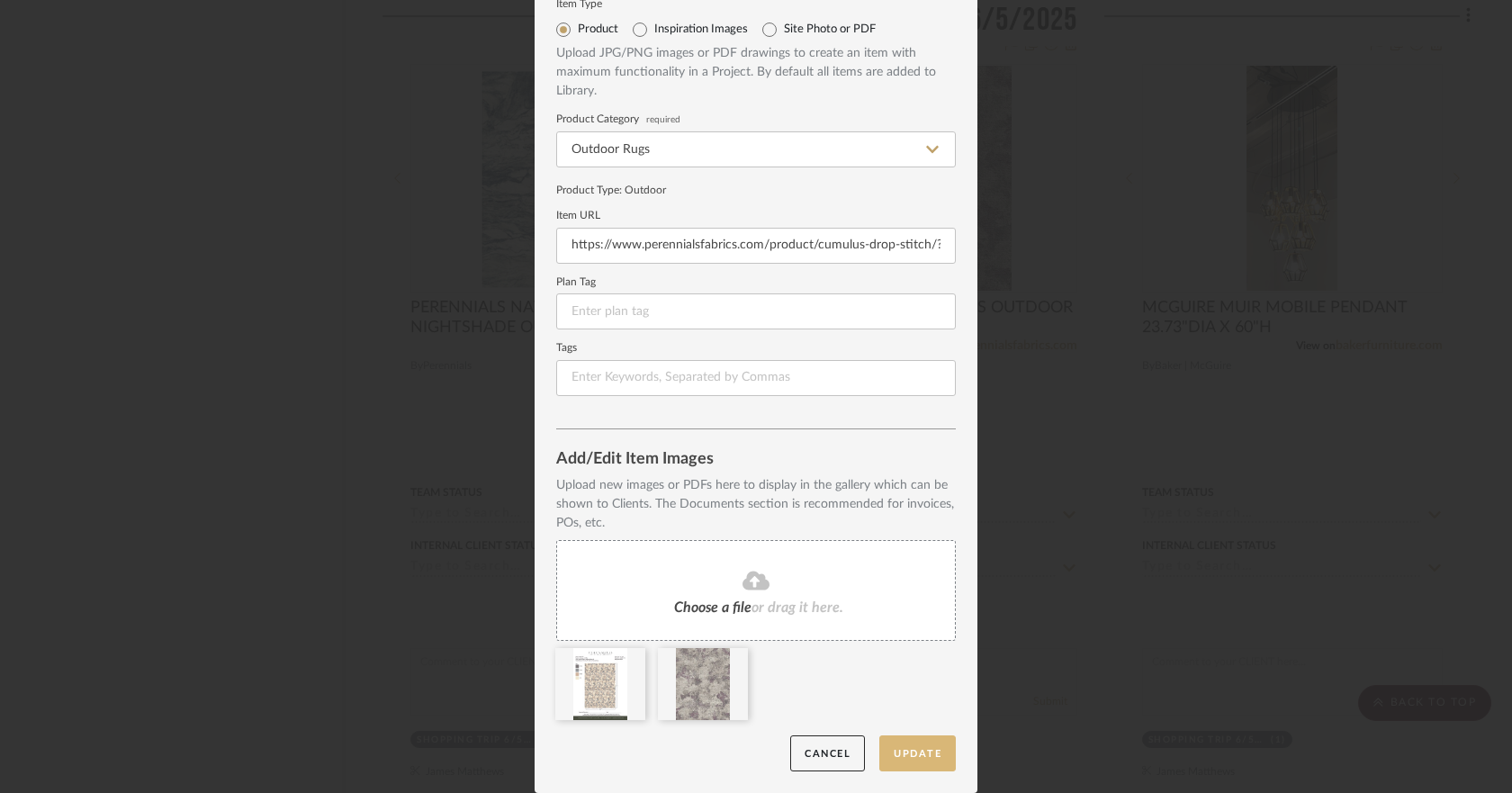 click on "Update" at bounding box center [917, 753] 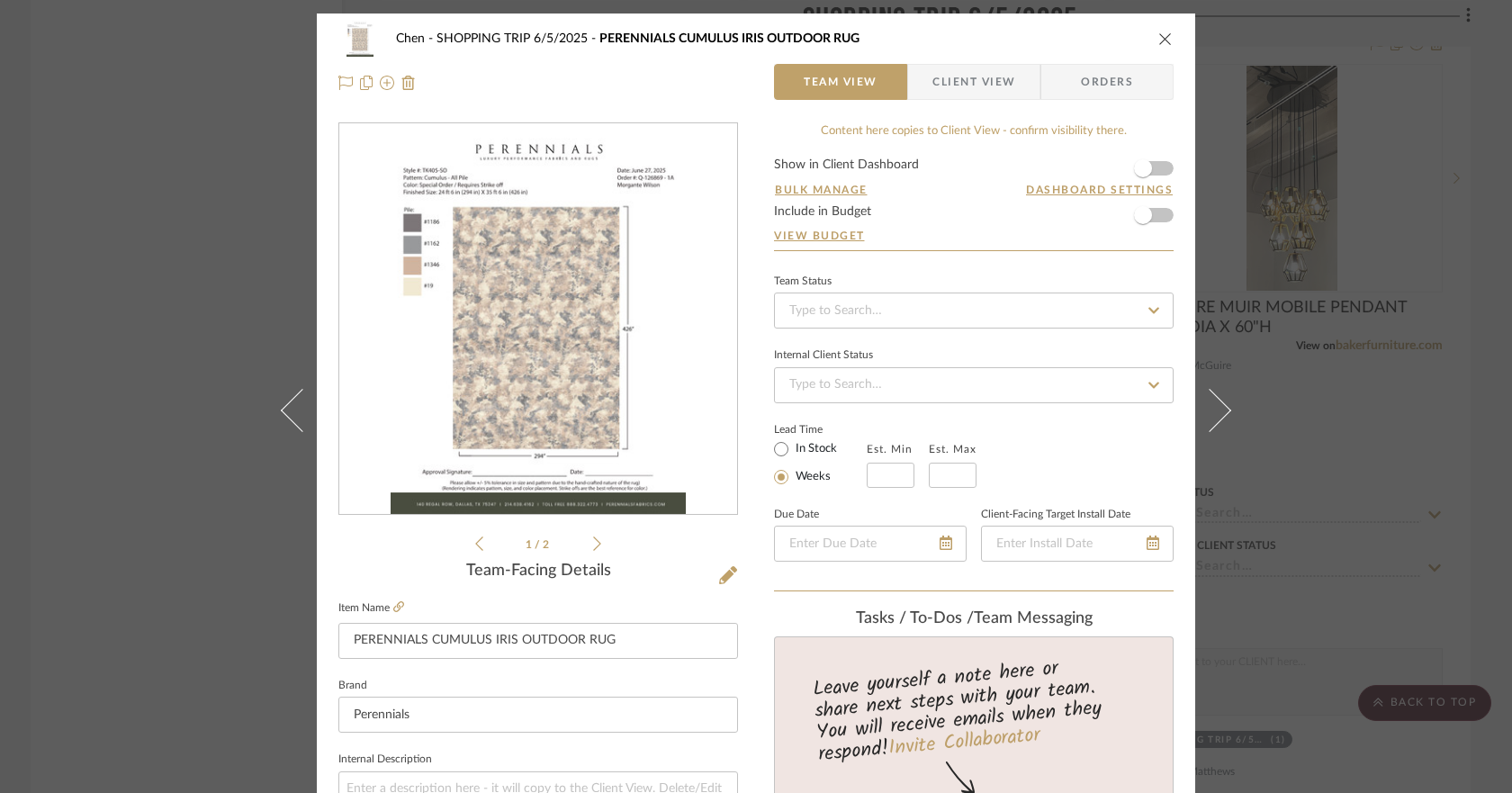 click at bounding box center [1166, 39] 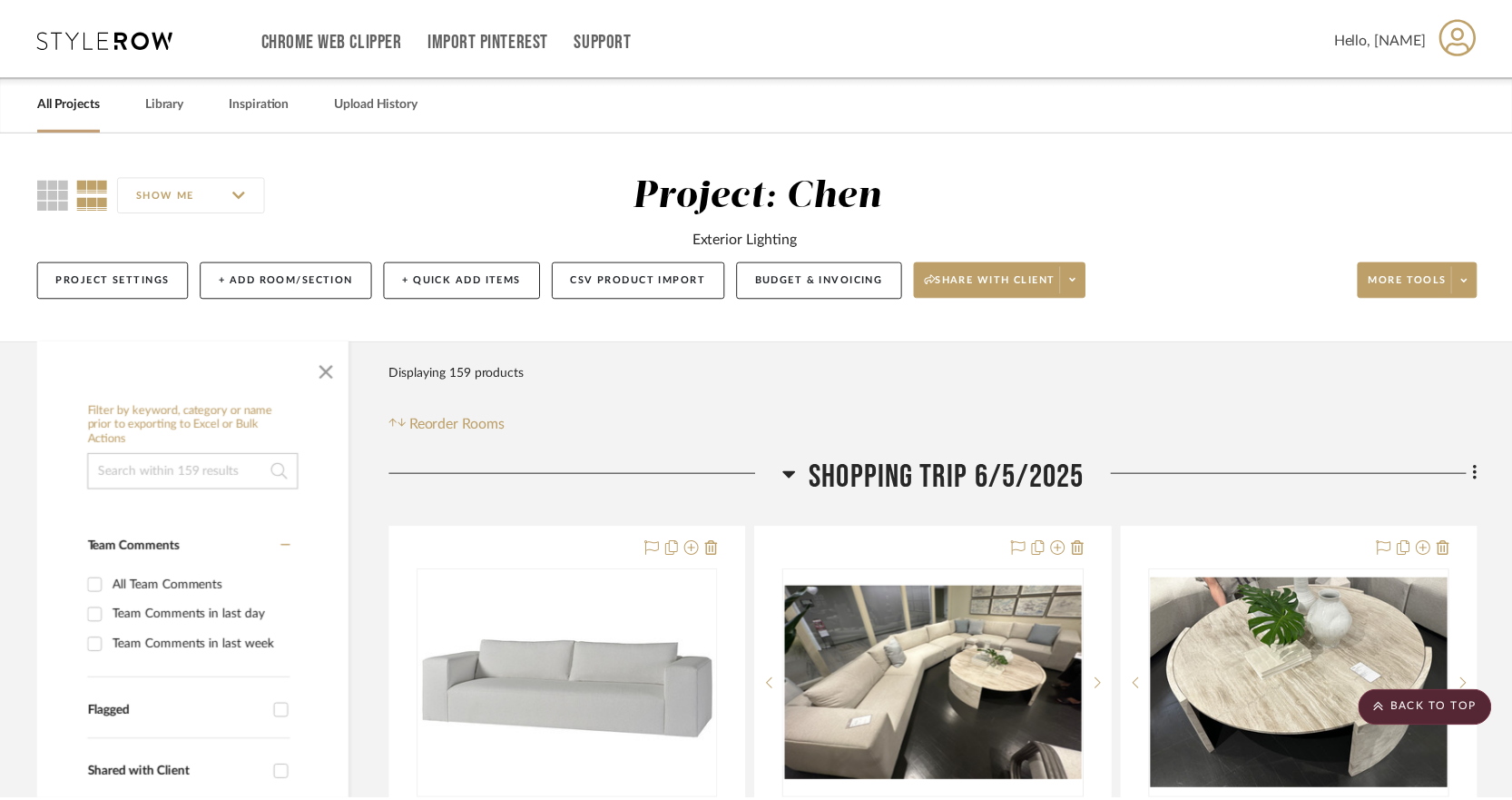 scroll, scrollTop: 3727, scrollLeft: 0, axis: vertical 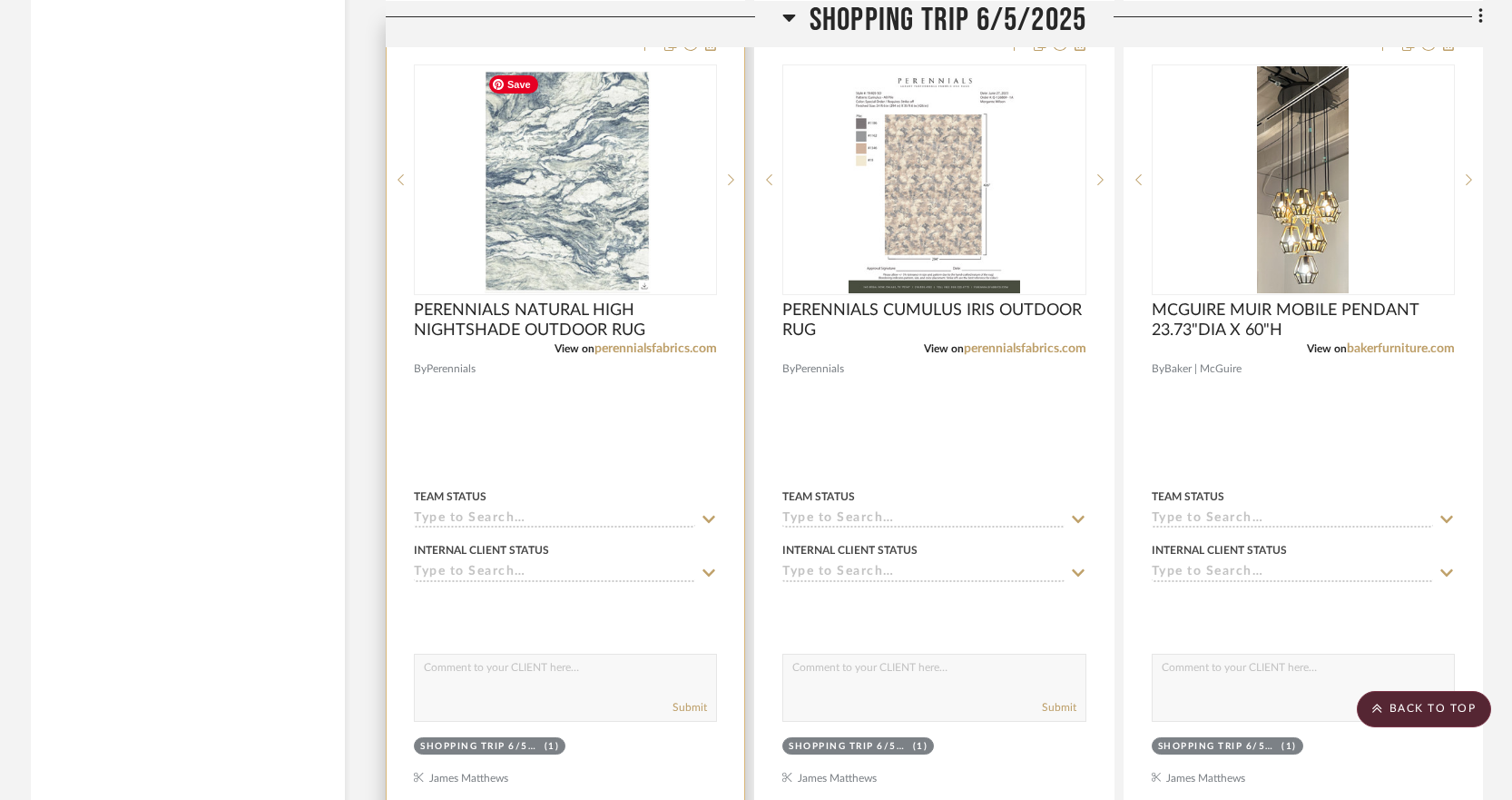 click at bounding box center [565, 180] 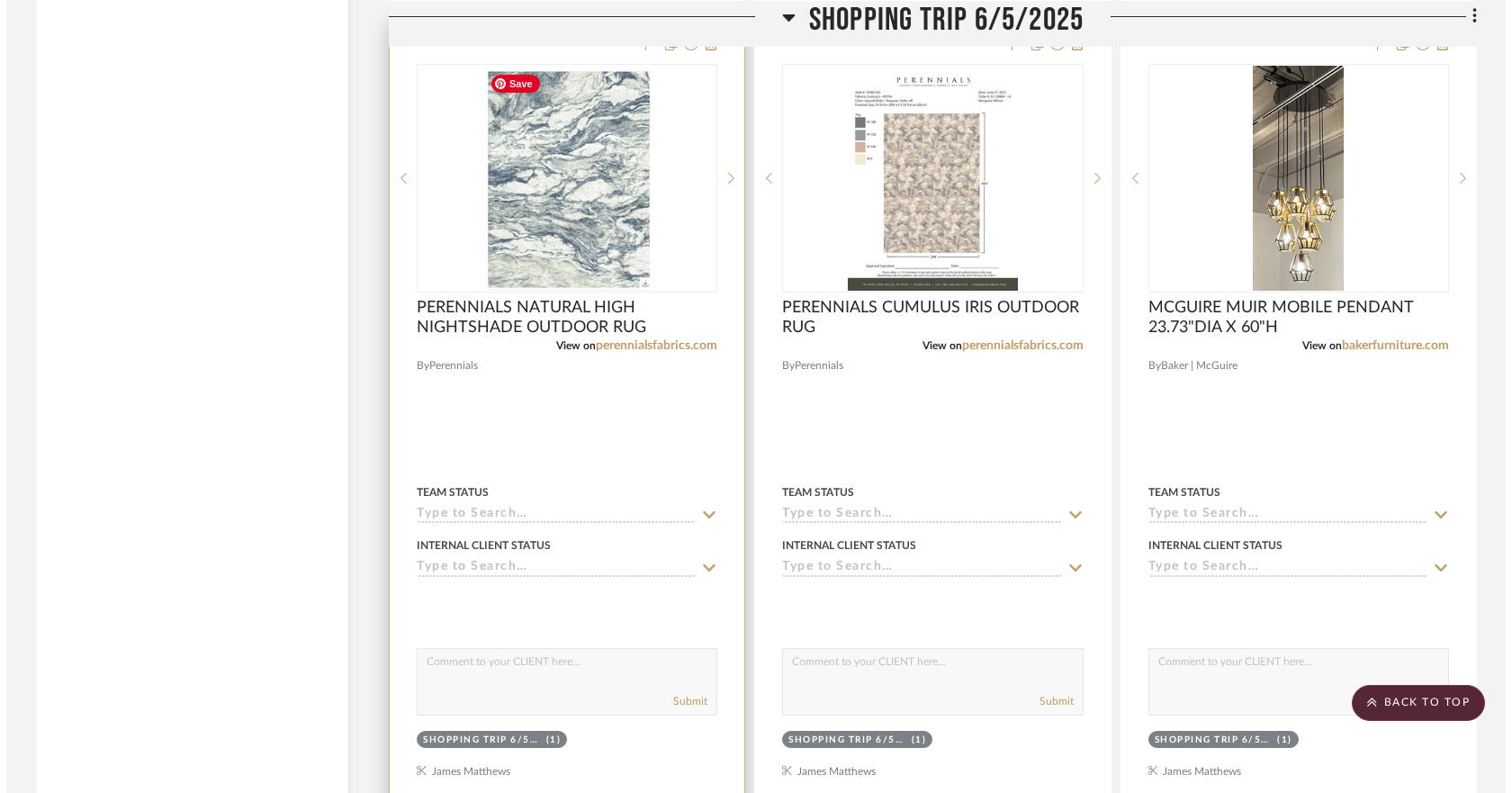 scroll, scrollTop: 0, scrollLeft: 0, axis: both 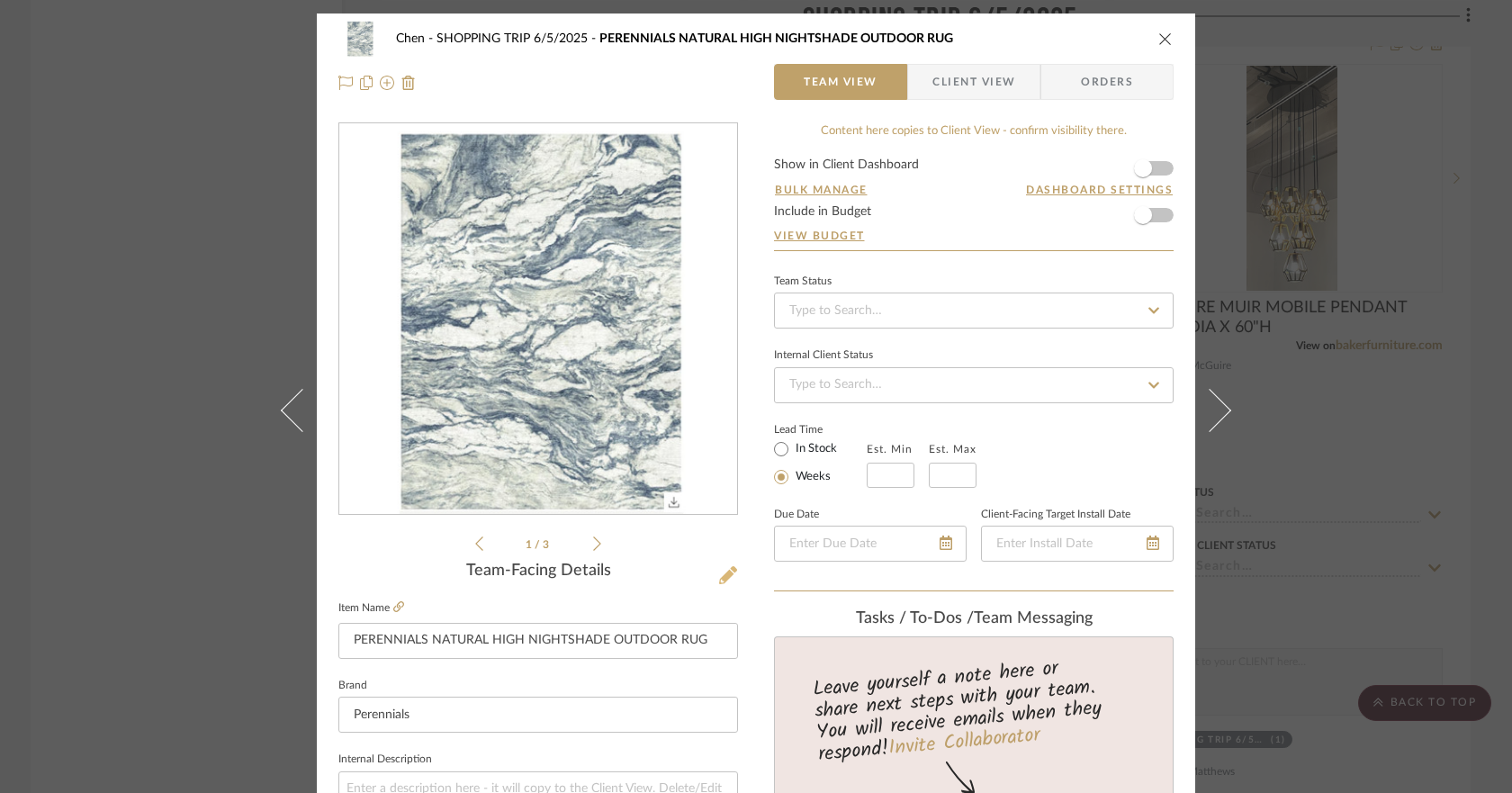 click 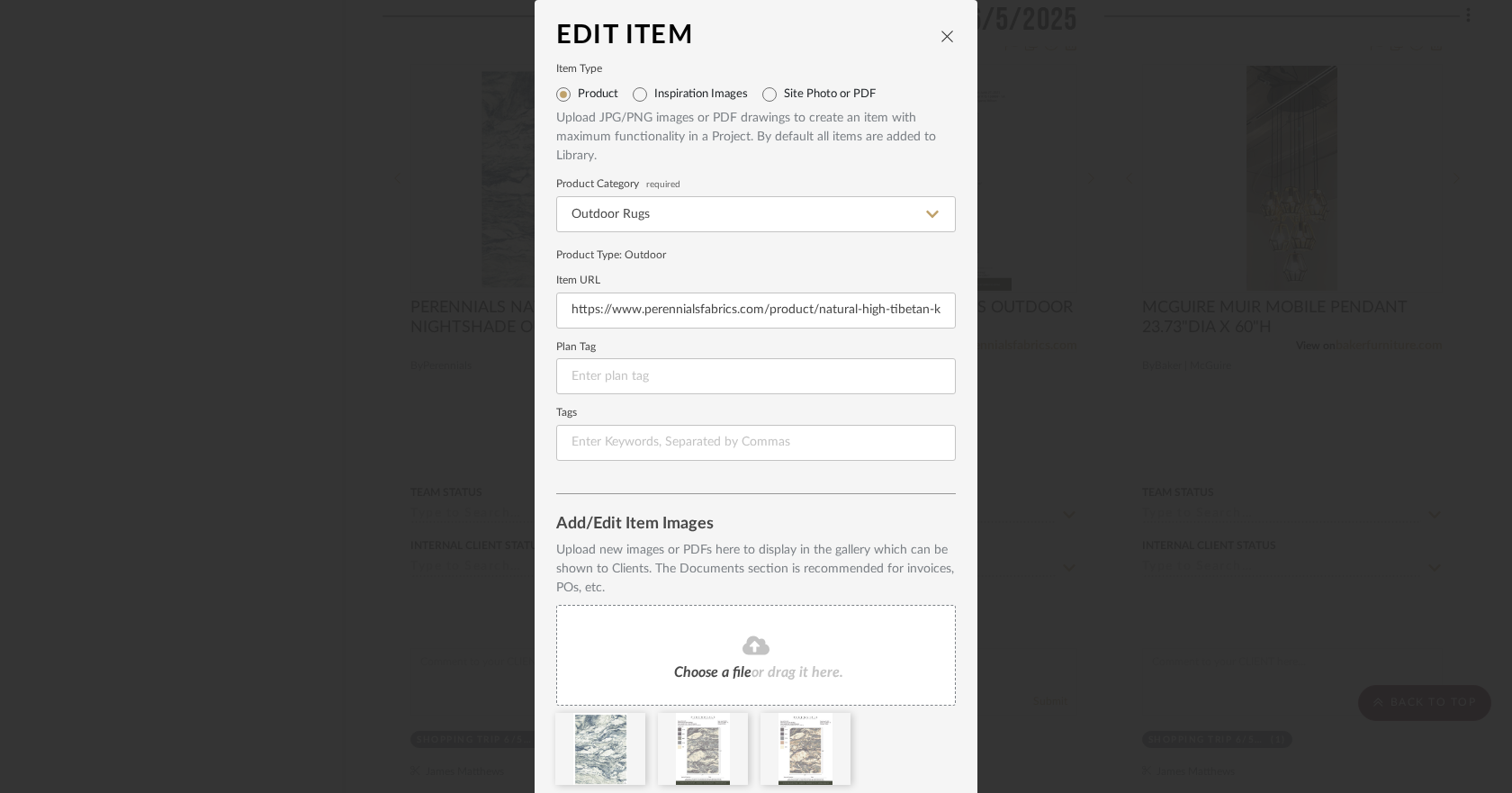 scroll, scrollTop: 65, scrollLeft: 0, axis: vertical 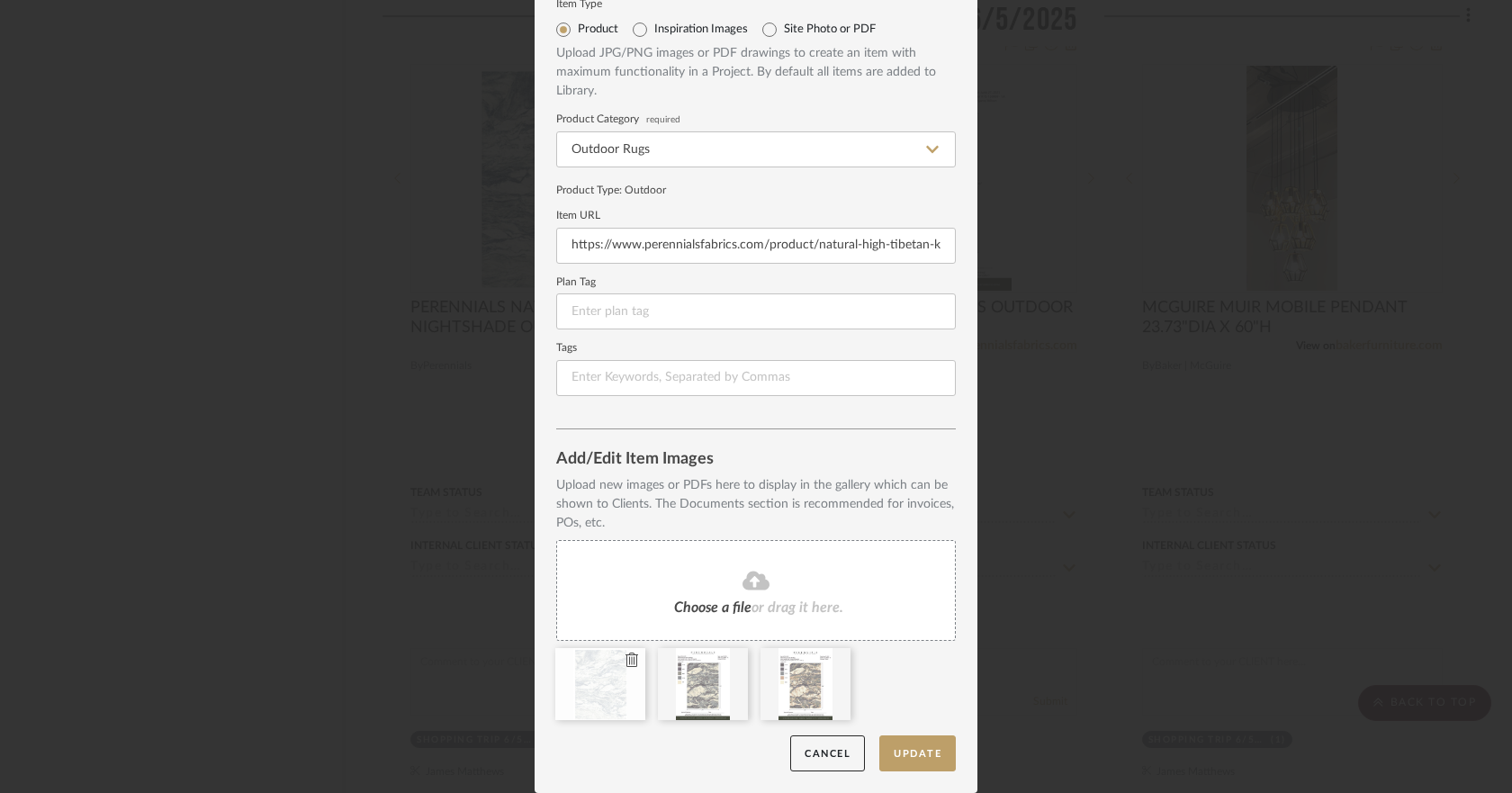 type 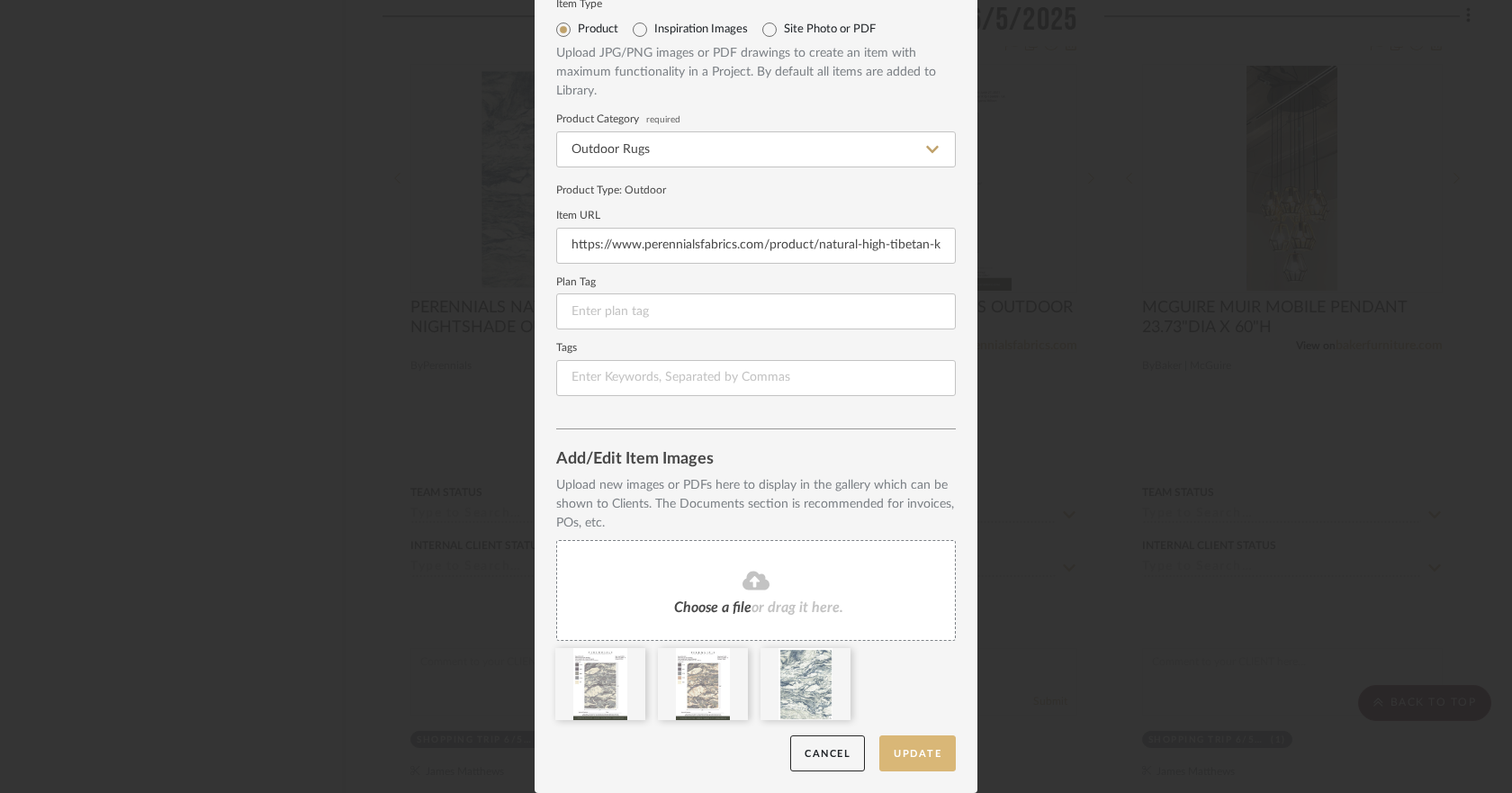 click on "Update" at bounding box center [917, 753] 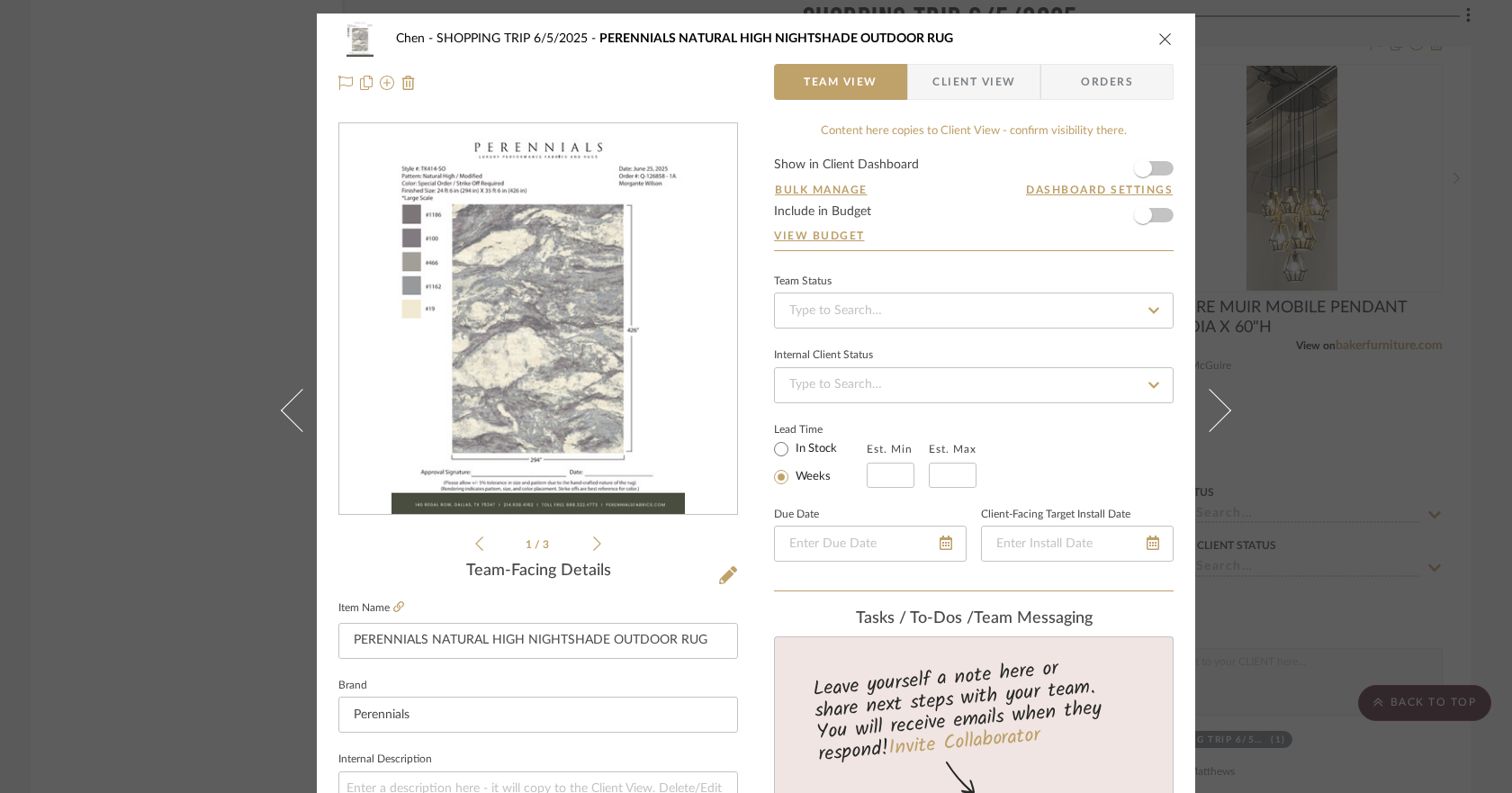 click on "Chen SHOPPING TRIP 6/5/2025 PERENNIALS NATURAL HIGH NIGHTSHADE OUTDOOR RUG Team View Client View Orders" at bounding box center [756, 60] 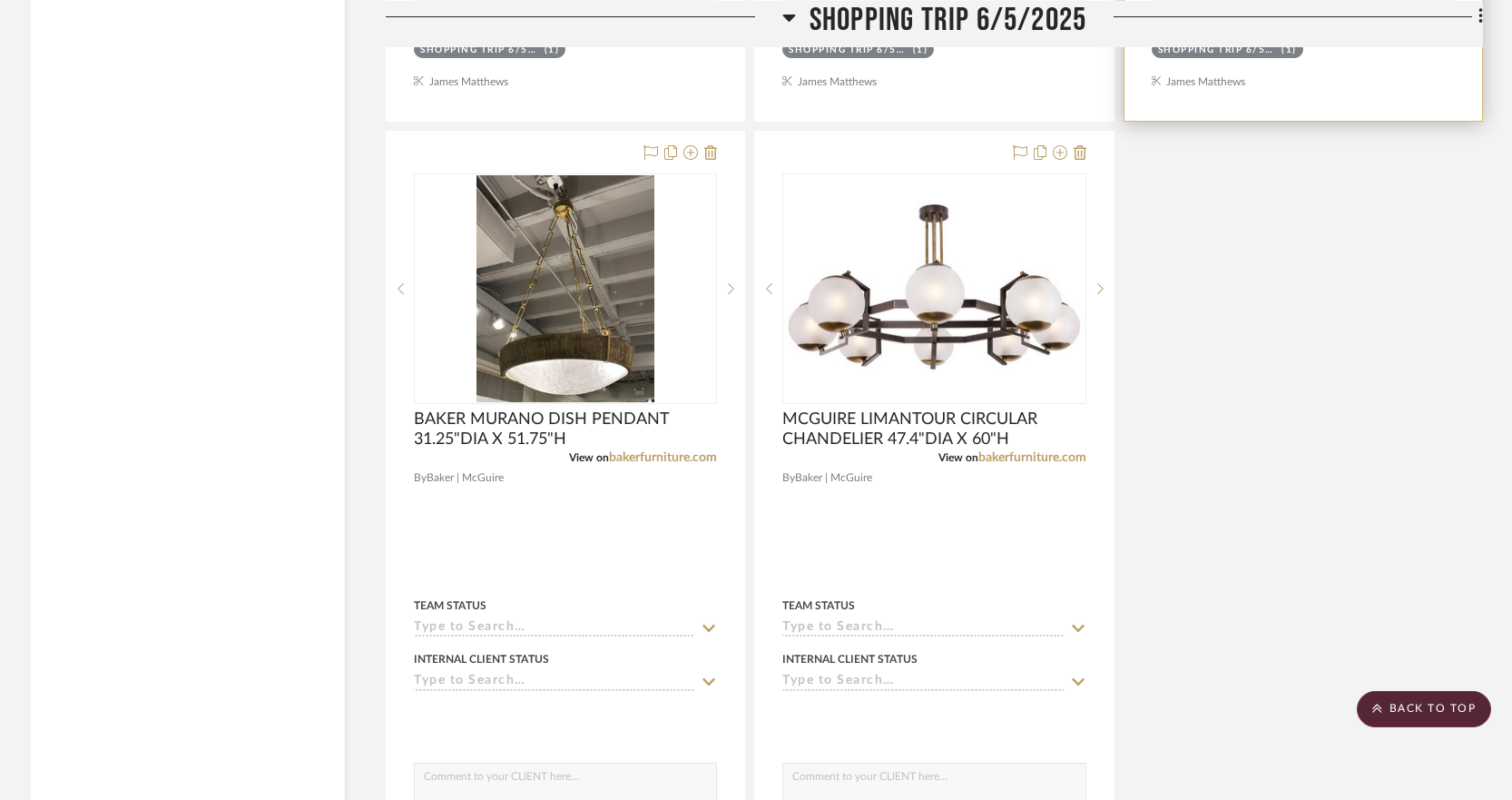 scroll, scrollTop: 4444, scrollLeft: 0, axis: vertical 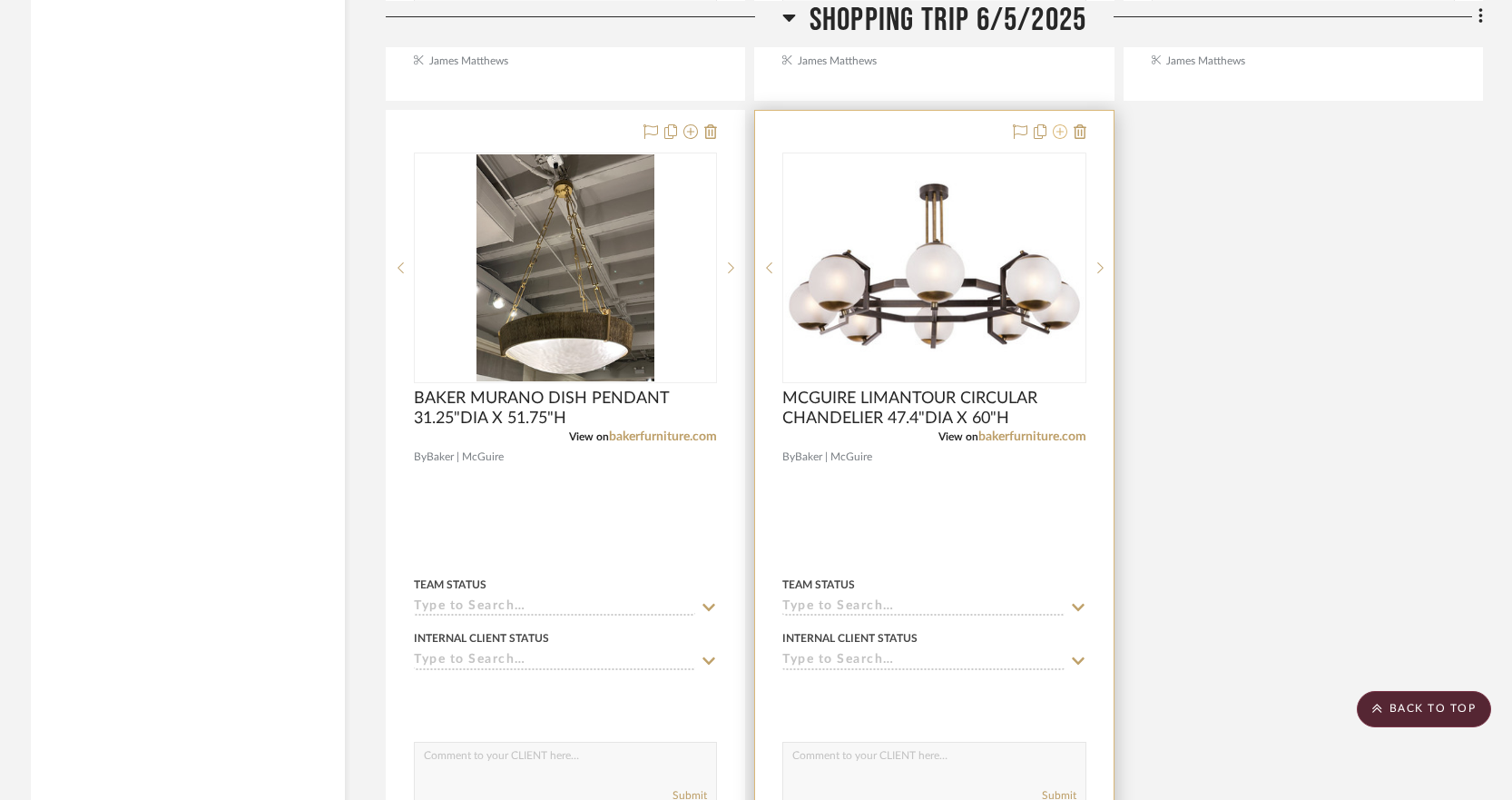 click 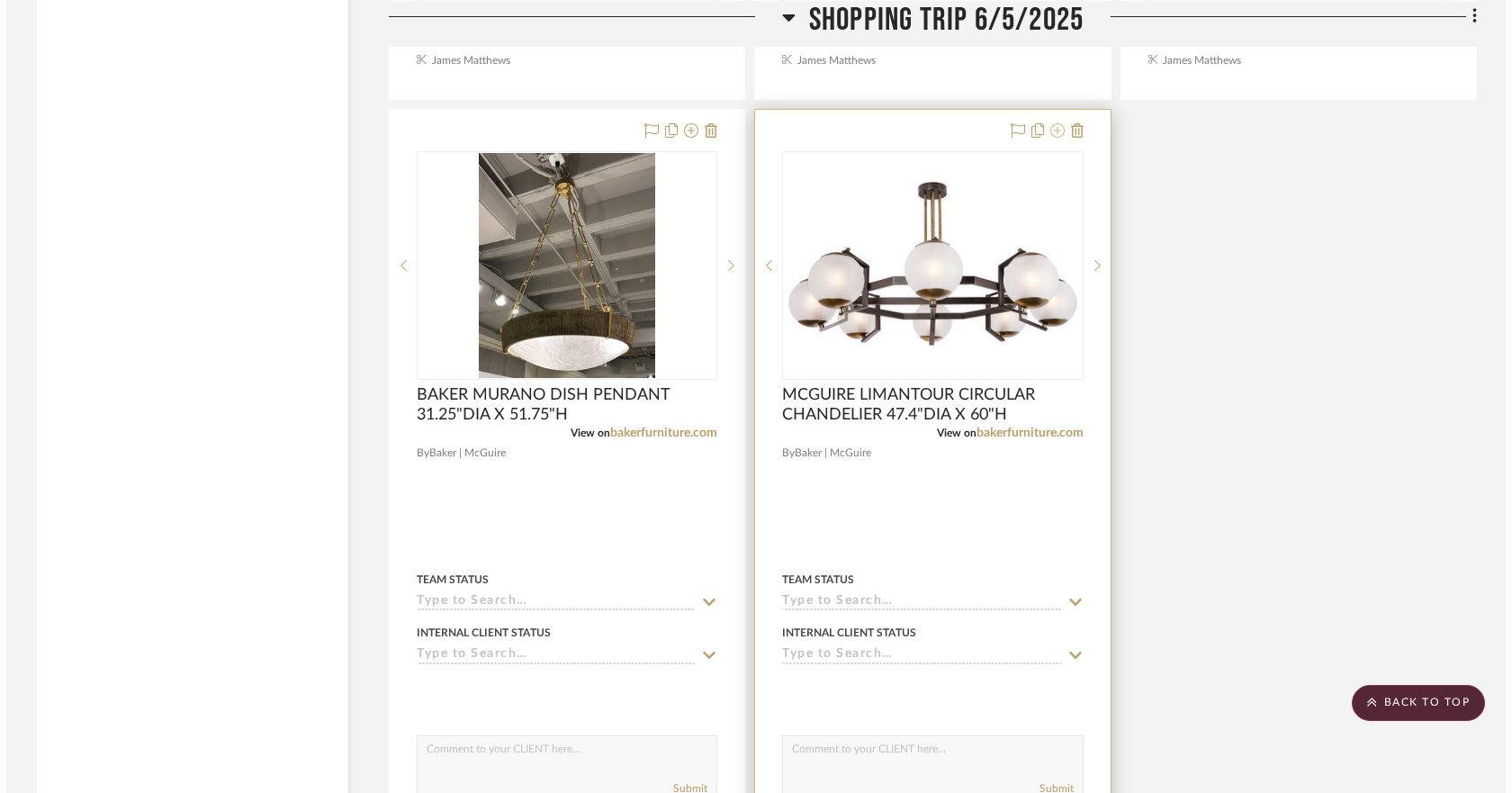 scroll, scrollTop: 0, scrollLeft: 0, axis: both 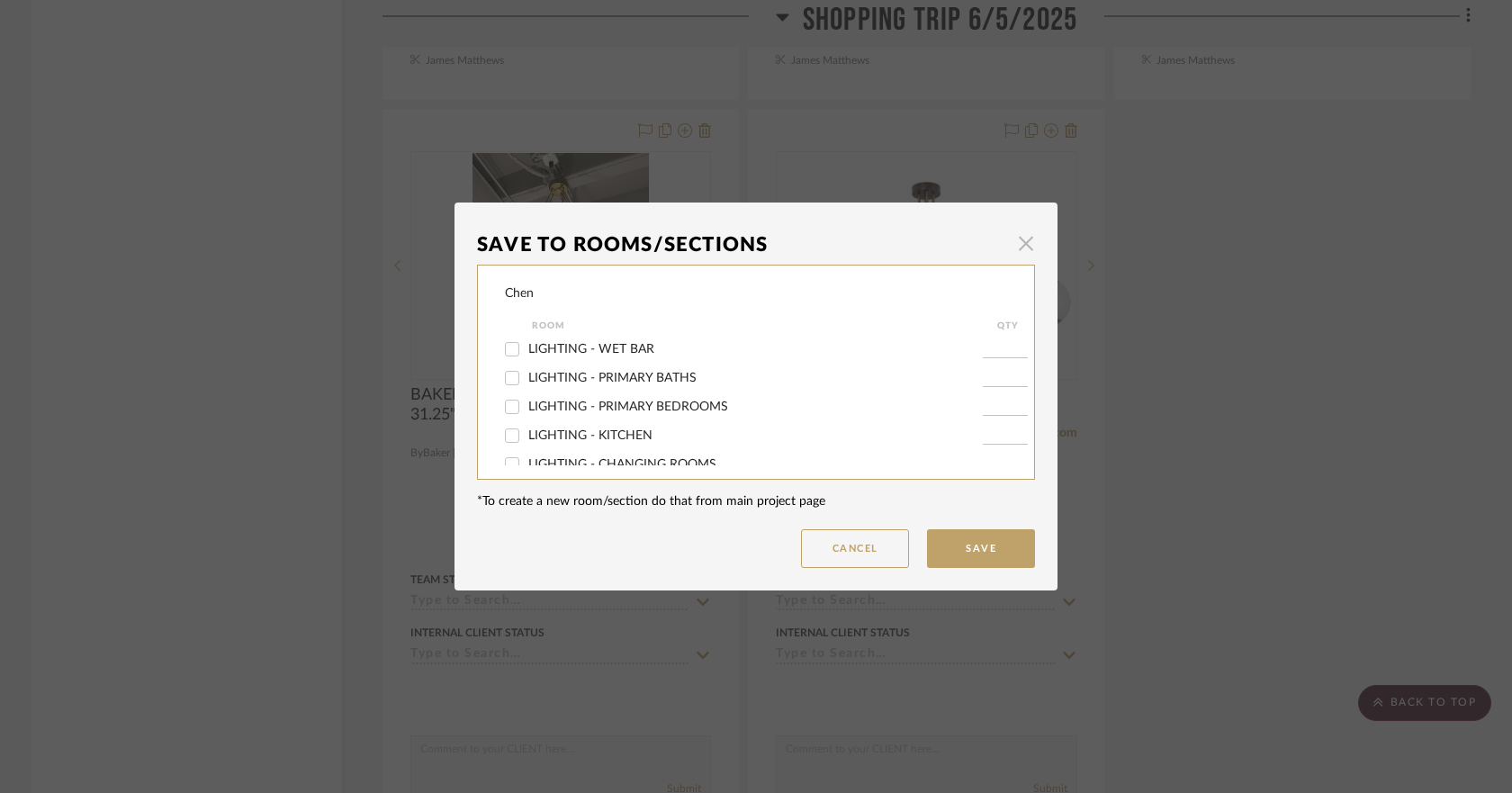 click at bounding box center (1026, 243) 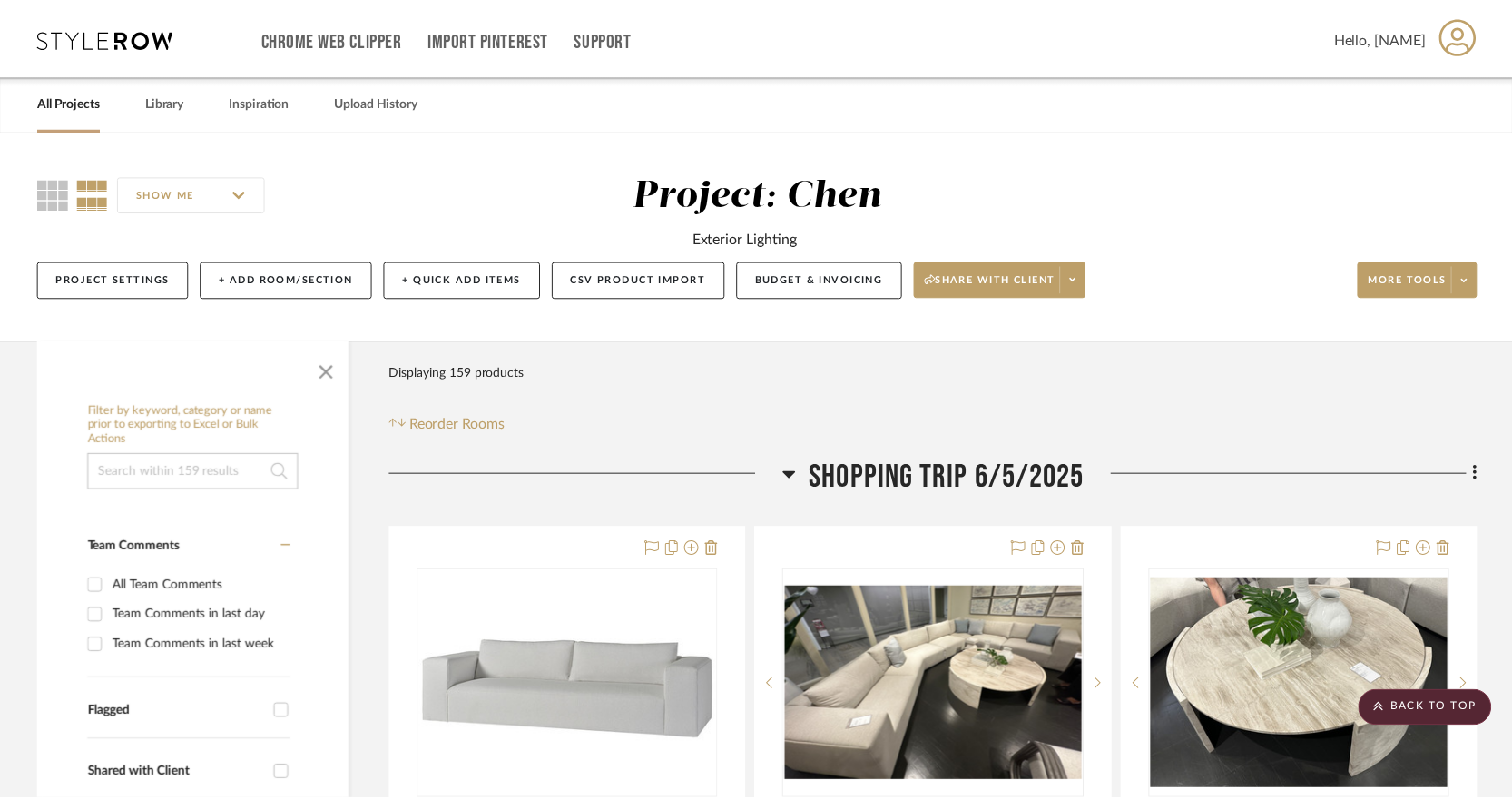 scroll, scrollTop: 4444, scrollLeft: 0, axis: vertical 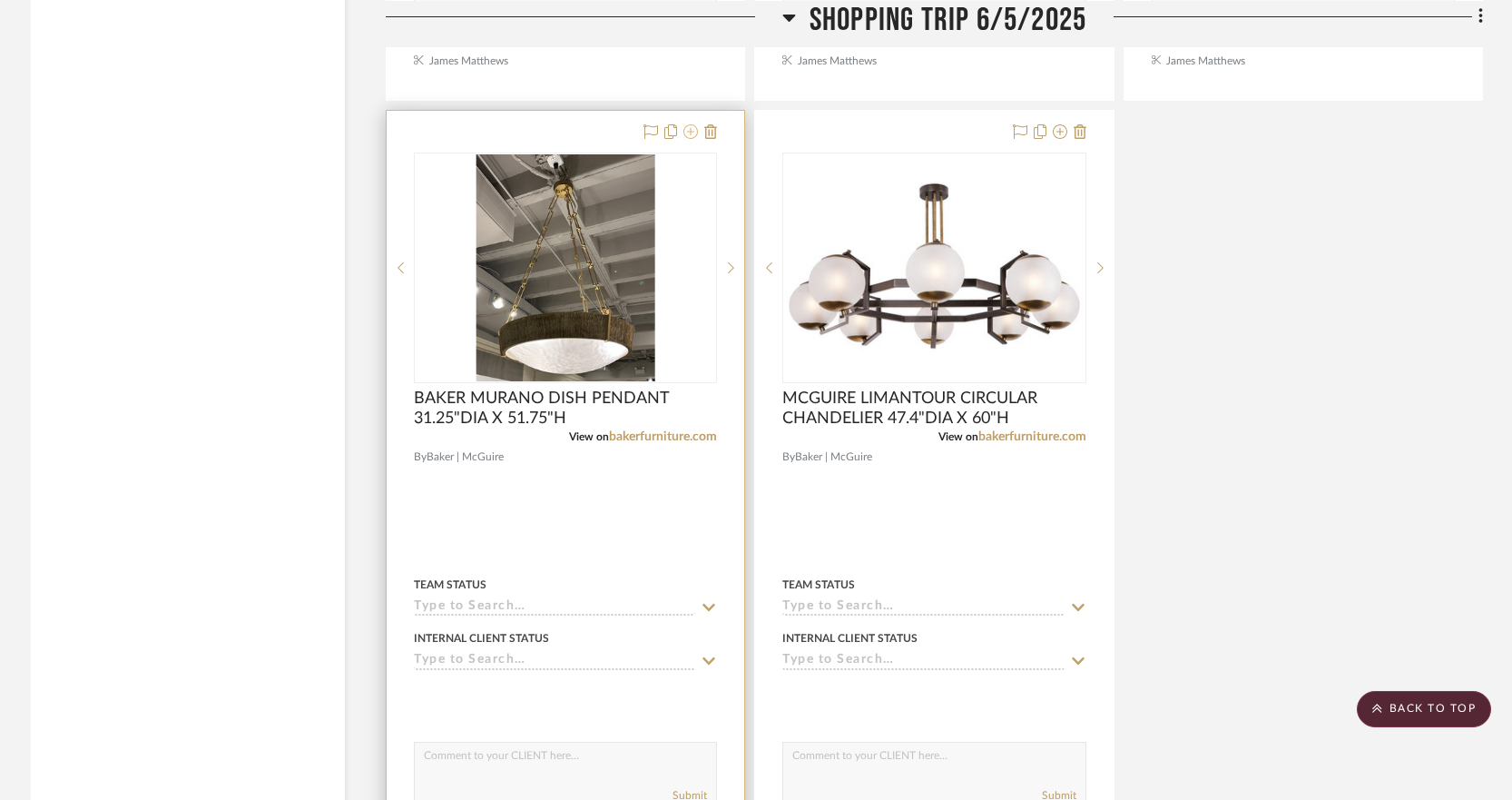 click 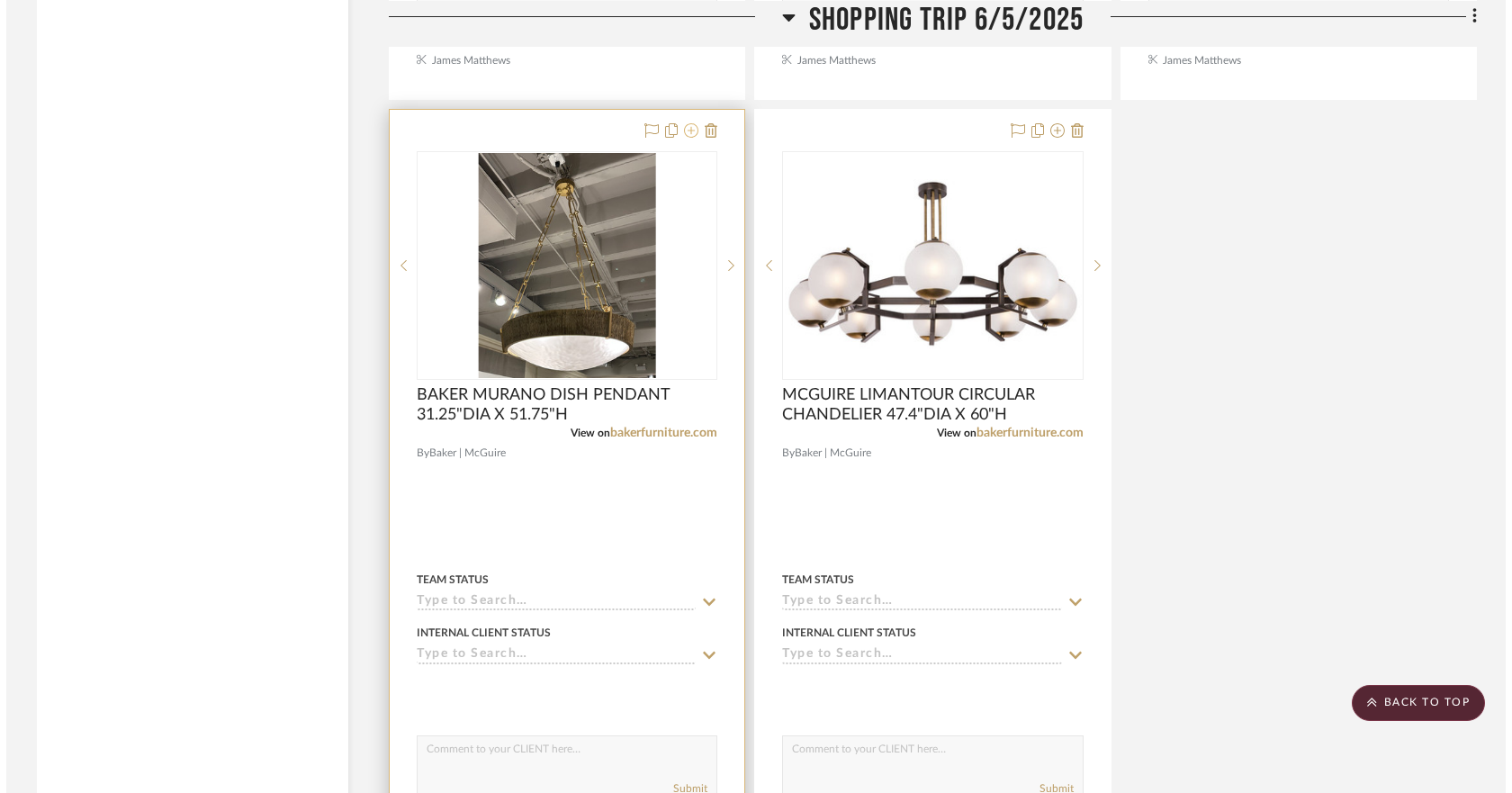 scroll, scrollTop: 0, scrollLeft: 0, axis: both 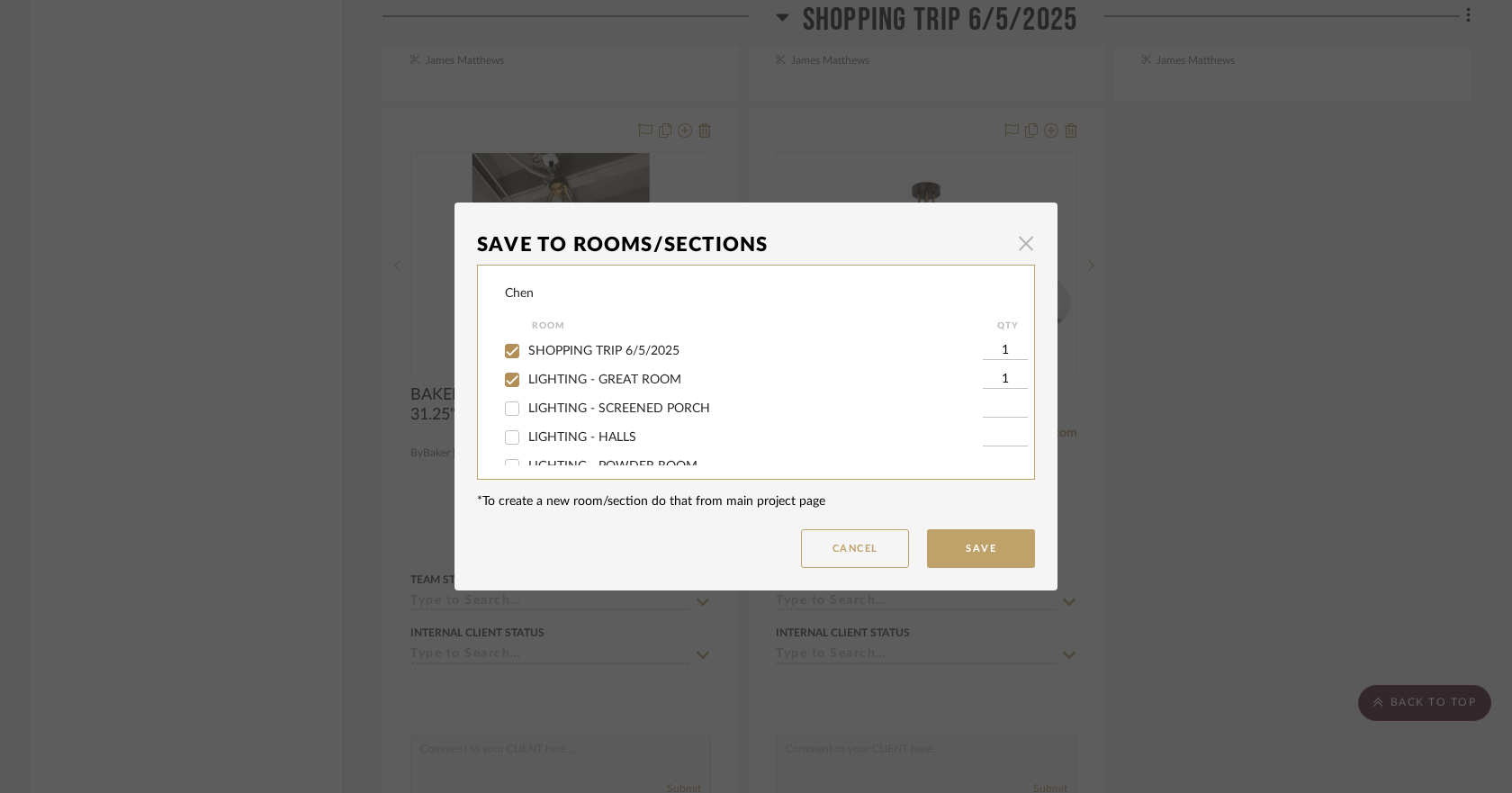 click at bounding box center [1026, 243] 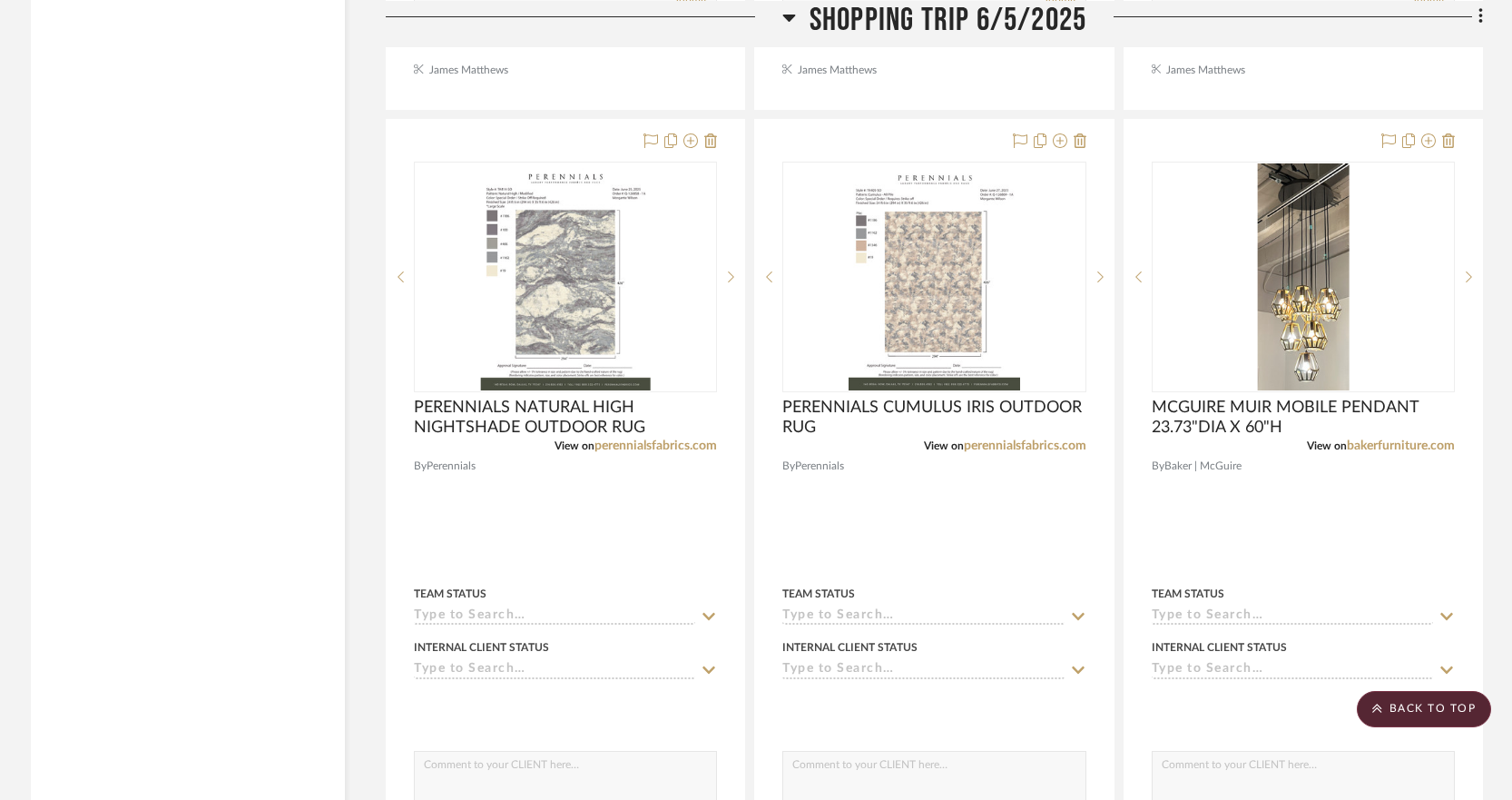 scroll, scrollTop: 3620, scrollLeft: 0, axis: vertical 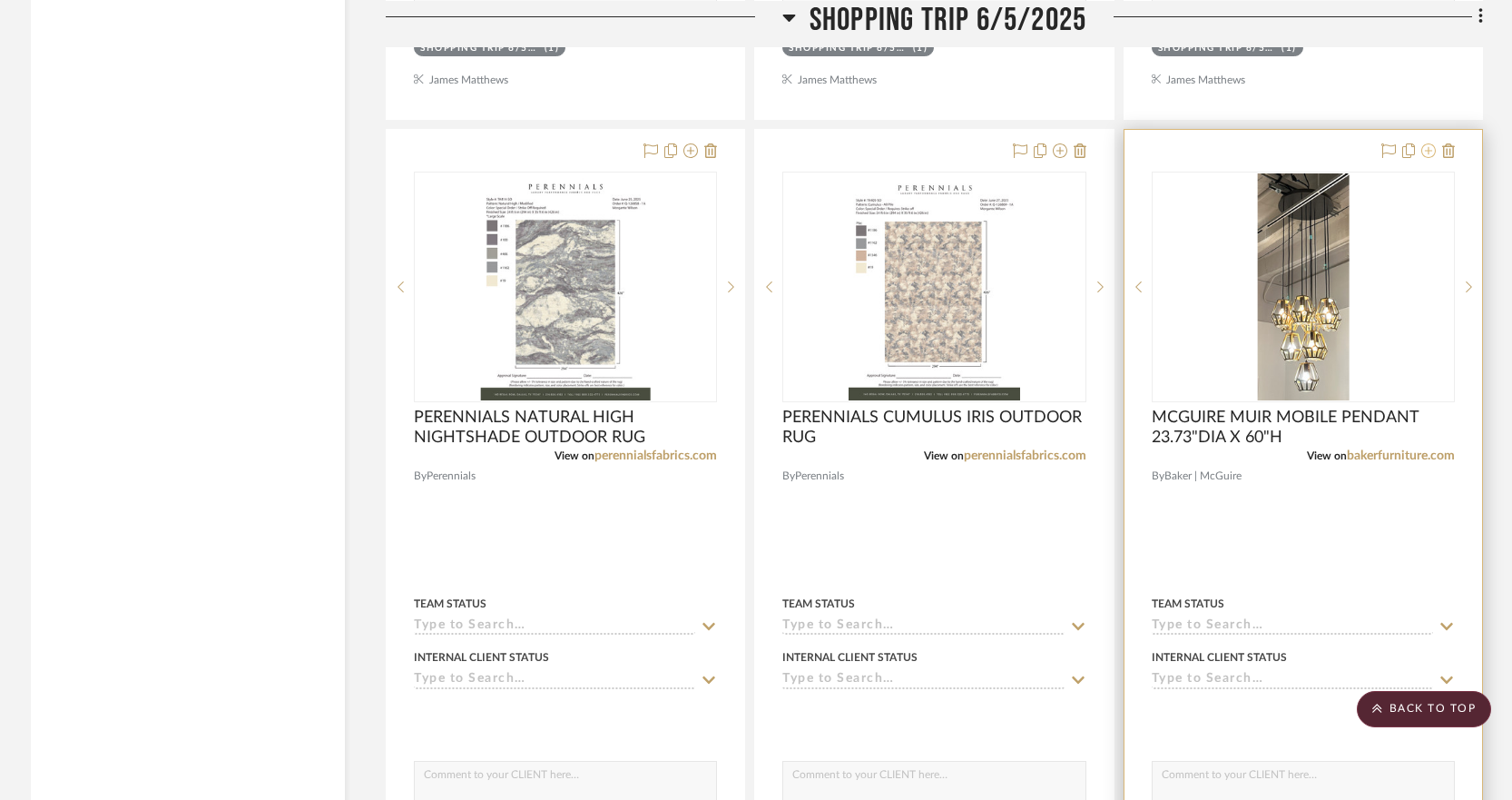 click 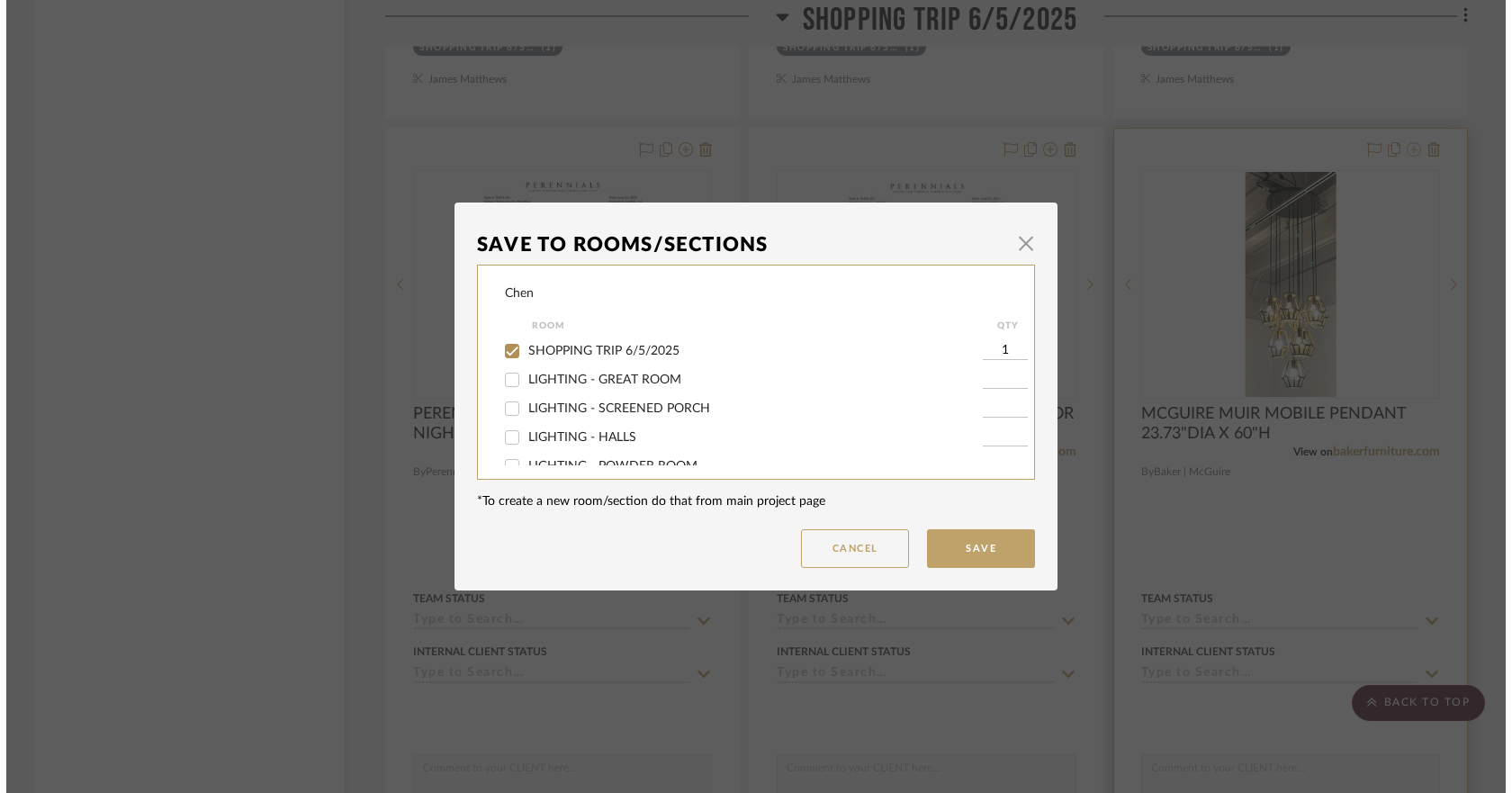 scroll, scrollTop: 0, scrollLeft: 0, axis: both 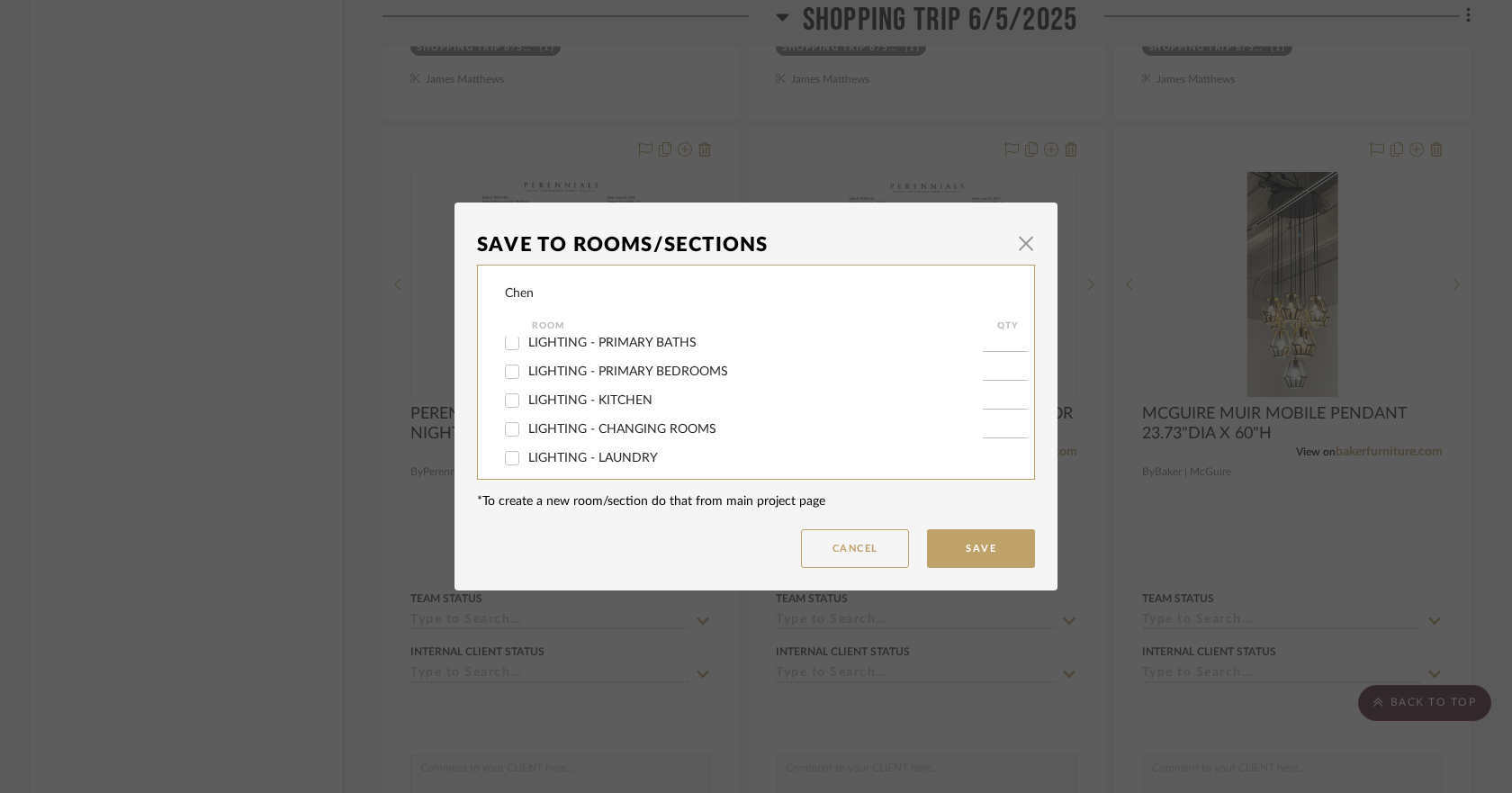 click on "LIGHTING - KITCHEN" at bounding box center [512, 401] 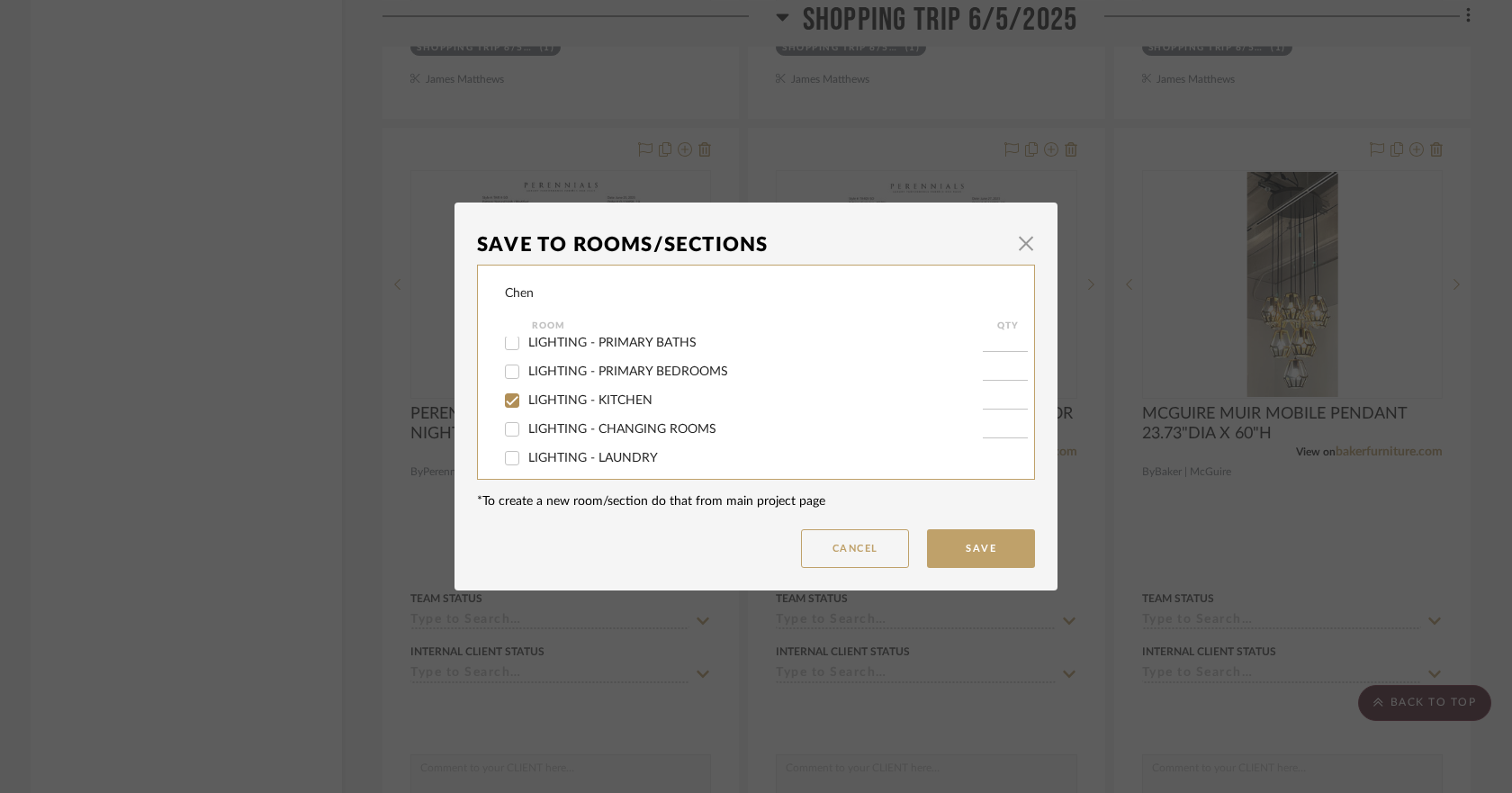 checkbox on "true" 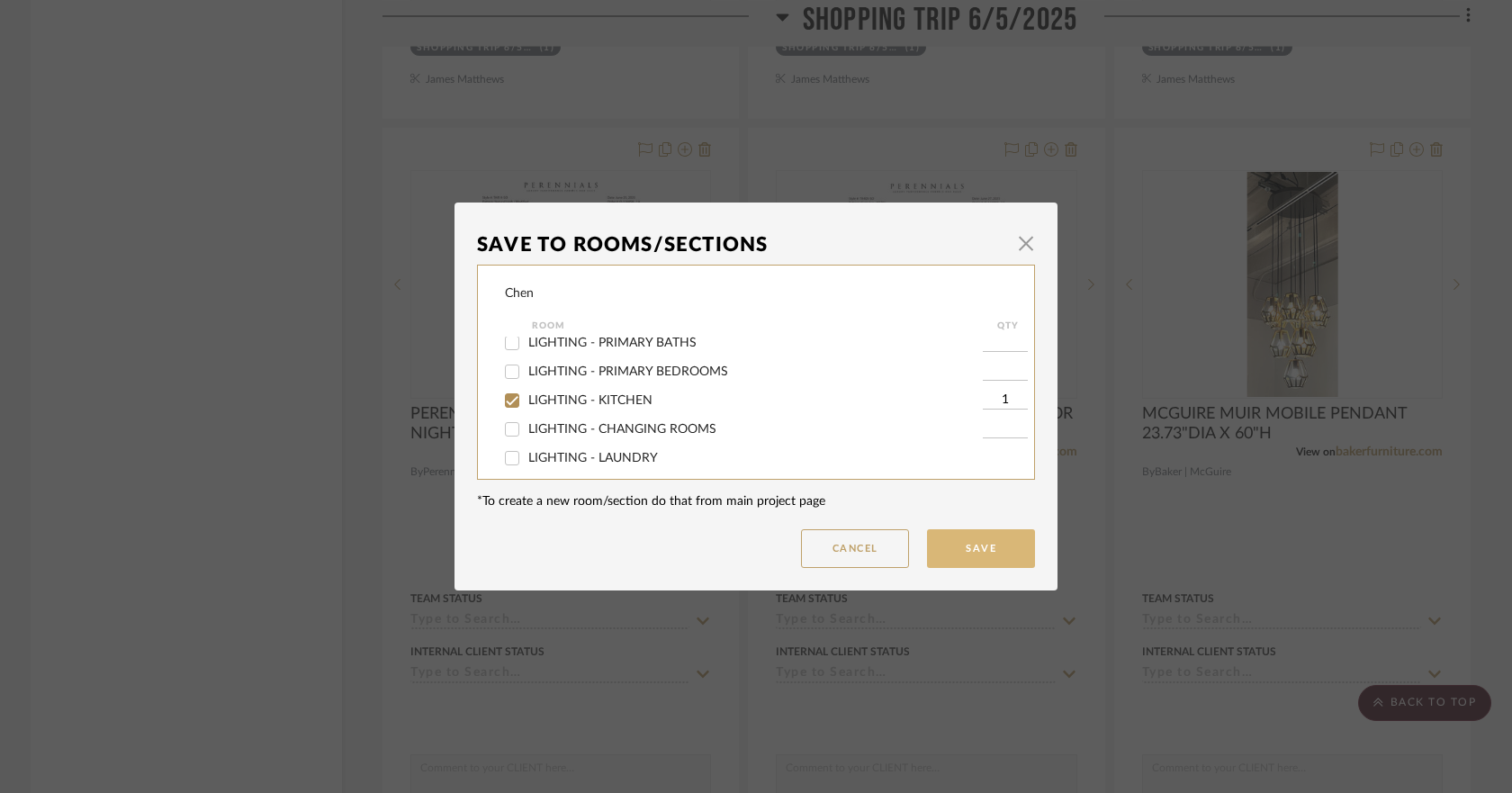 click on "Save" at bounding box center [981, 548] 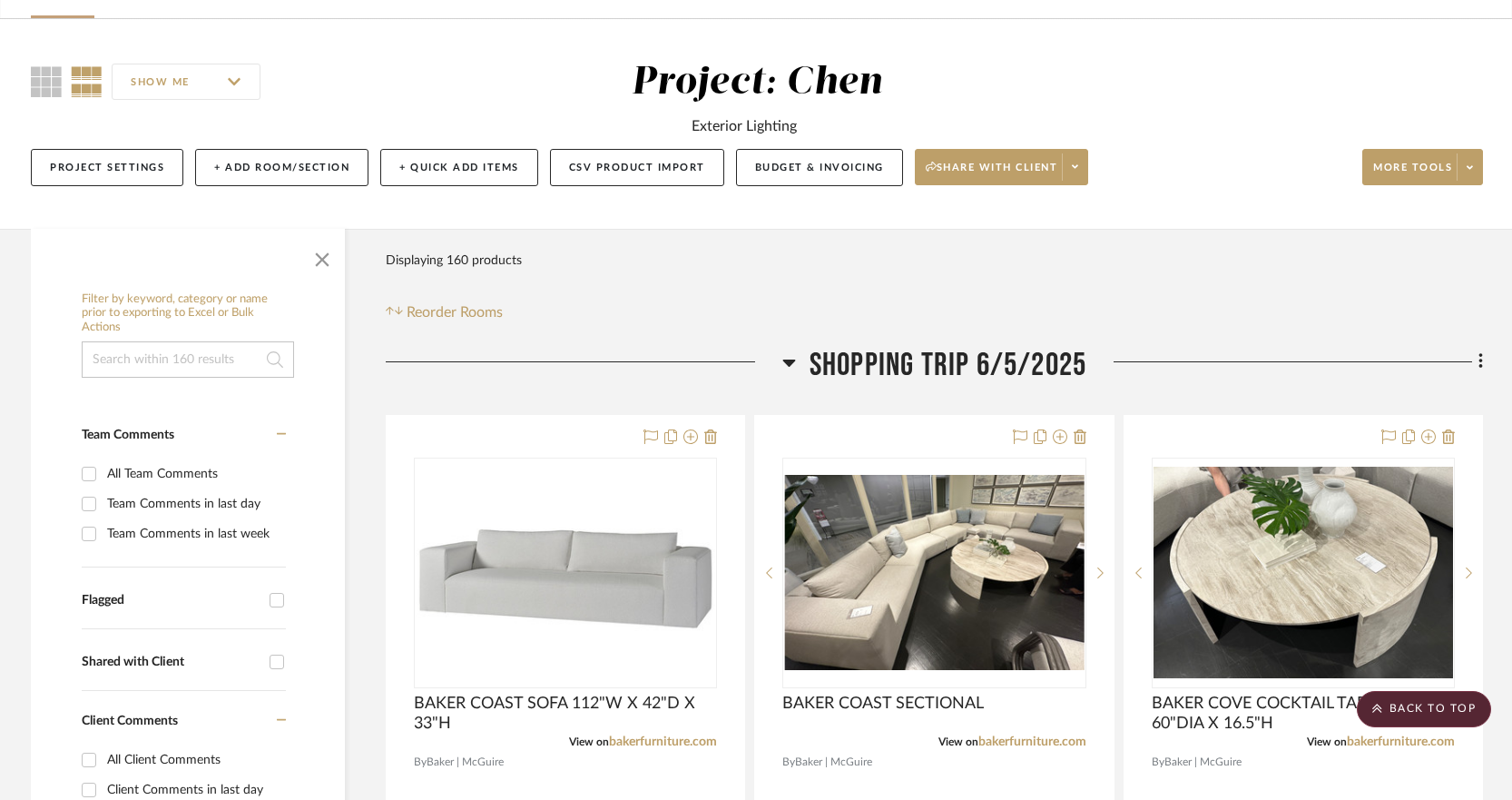 scroll, scrollTop: 0, scrollLeft: 0, axis: both 